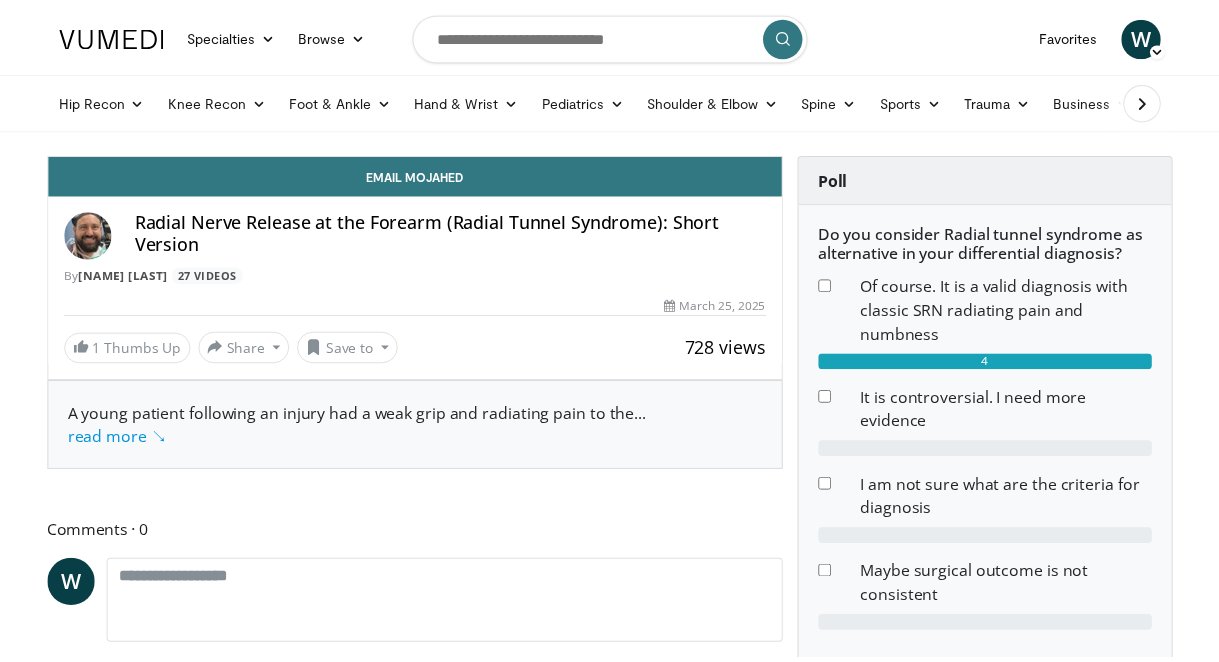 scroll, scrollTop: 0, scrollLeft: 0, axis: both 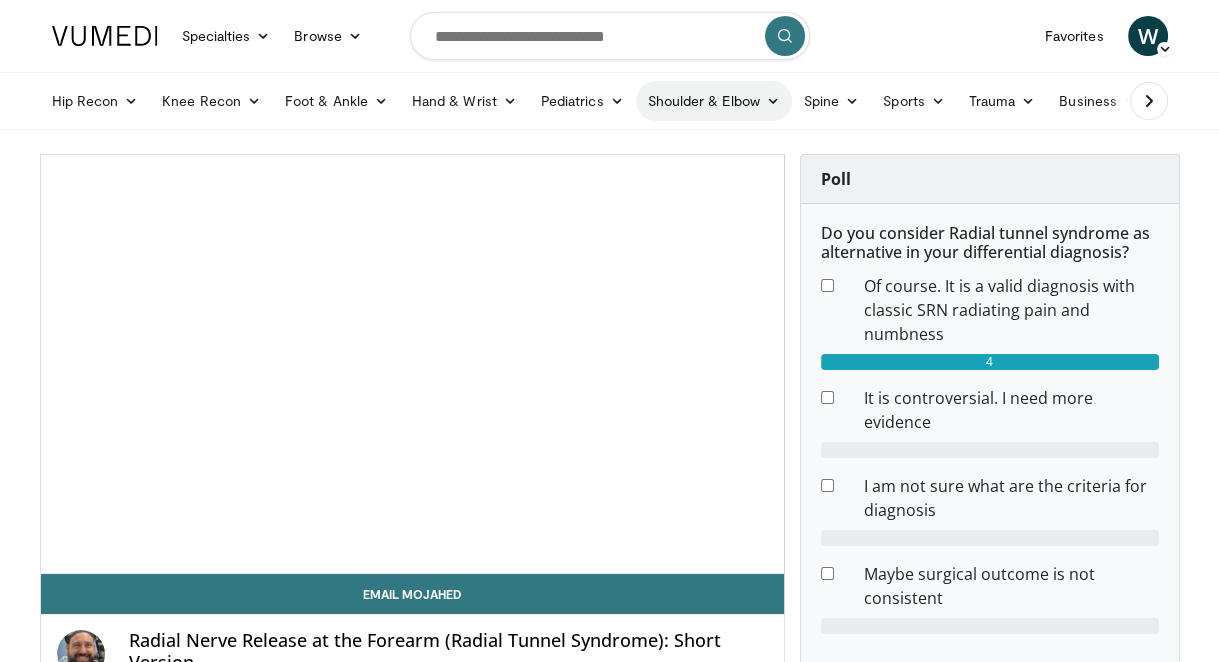 click on "Shoulder & Elbow" at bounding box center (714, 101) 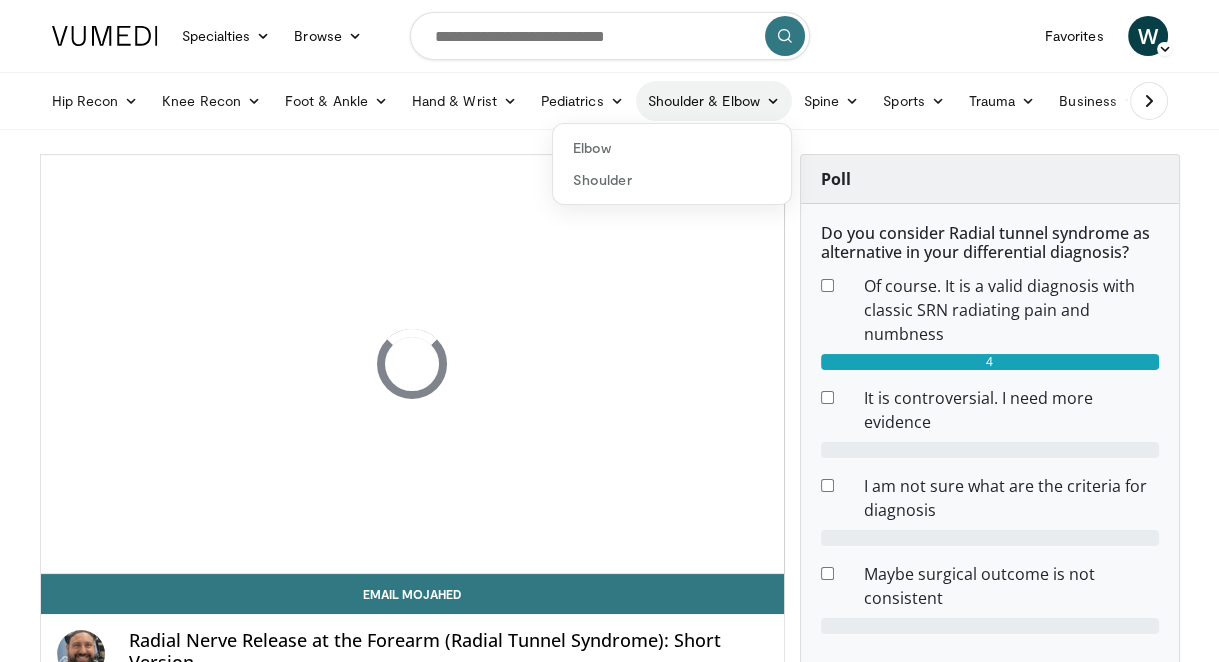 scroll, scrollTop: 0, scrollLeft: 0, axis: both 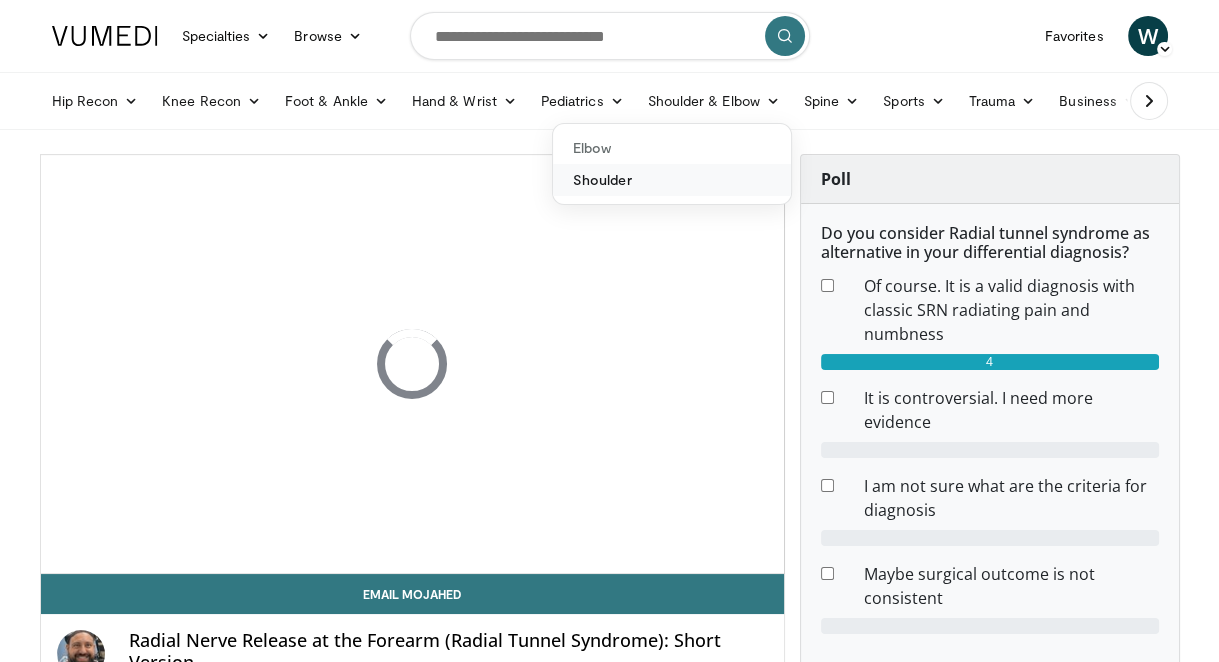click on "Shoulder" at bounding box center (672, 180) 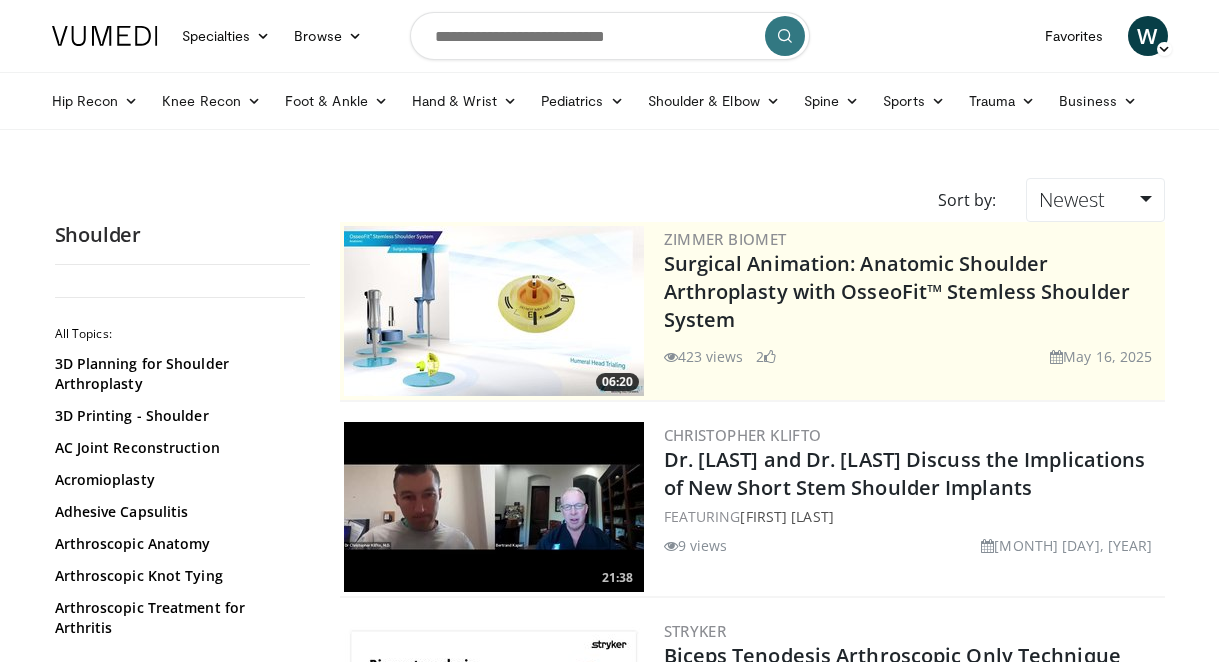 scroll, scrollTop: 0, scrollLeft: 0, axis: both 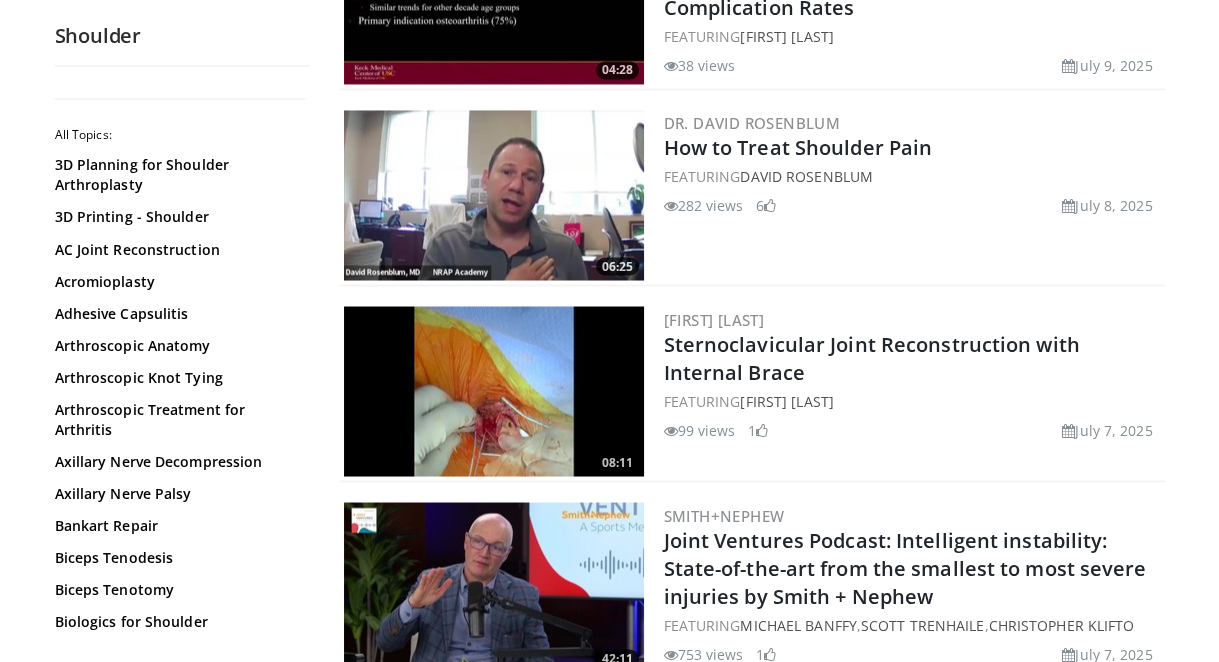 drag, startPoint x: 1217, startPoint y: 501, endPoint x: 1217, endPoint y: 512, distance: 11 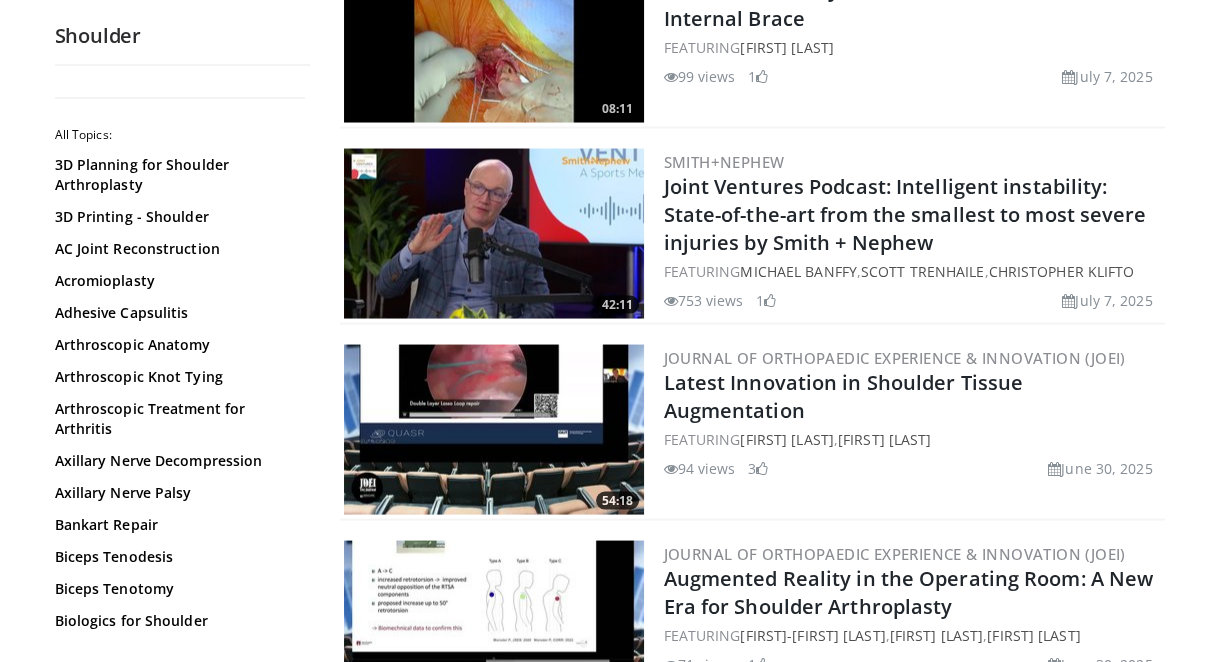 scroll, scrollTop: 4404, scrollLeft: 0, axis: vertical 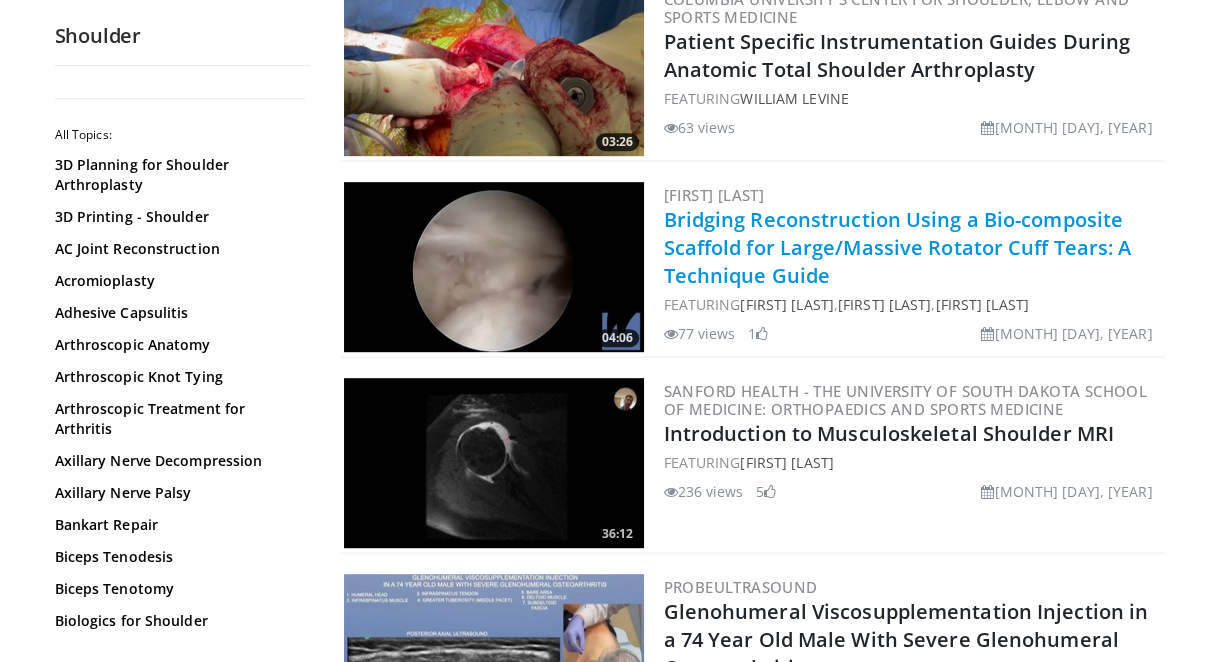 click on "Bridging Reconstruction Using a Bio-composite Scaffold for Large/Massive Rotator Cuff Tears: A Technique Guide" at bounding box center [898, 247] 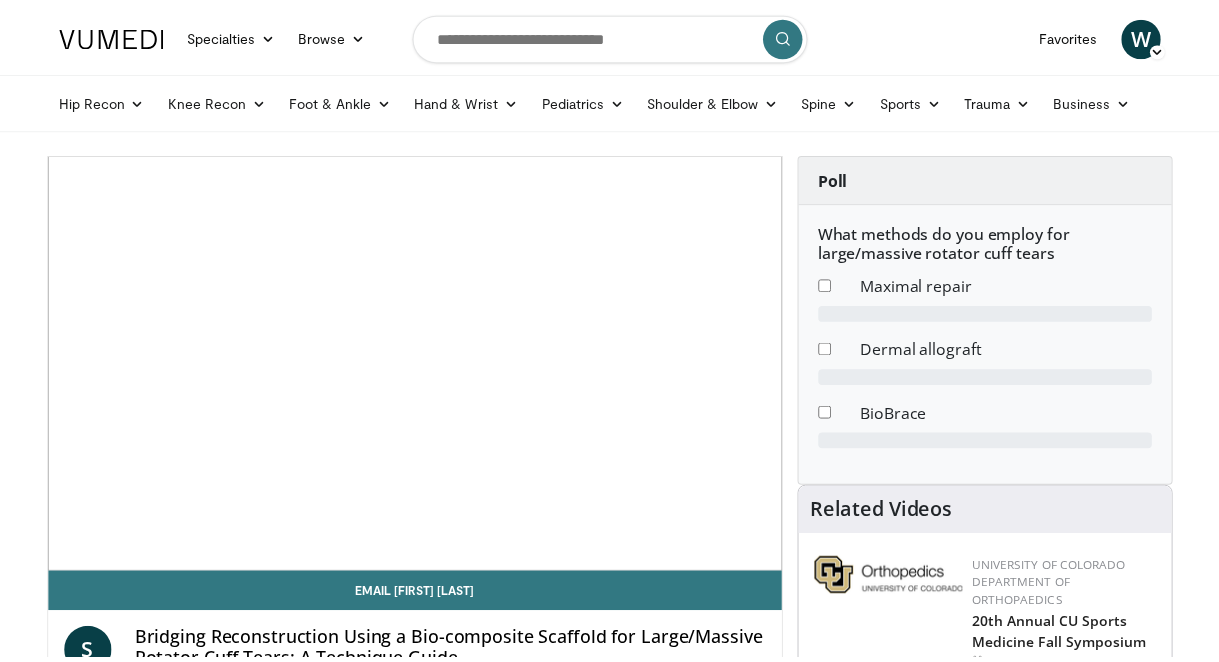 scroll, scrollTop: 0, scrollLeft: 0, axis: both 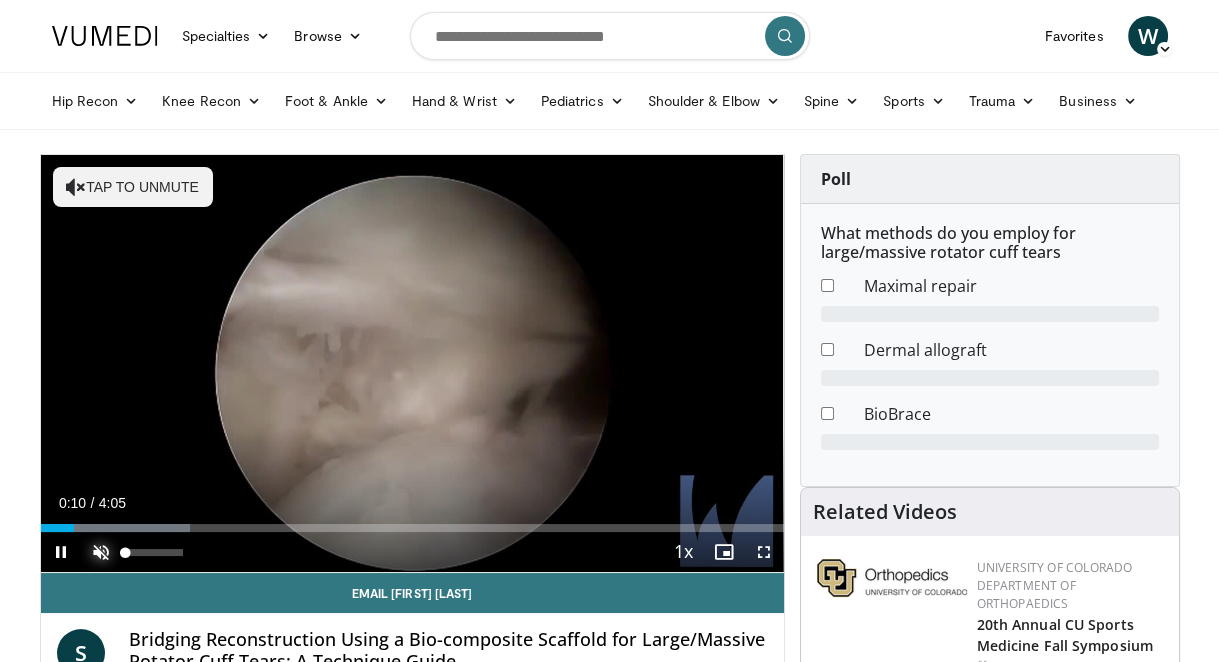 click at bounding box center (101, 552) 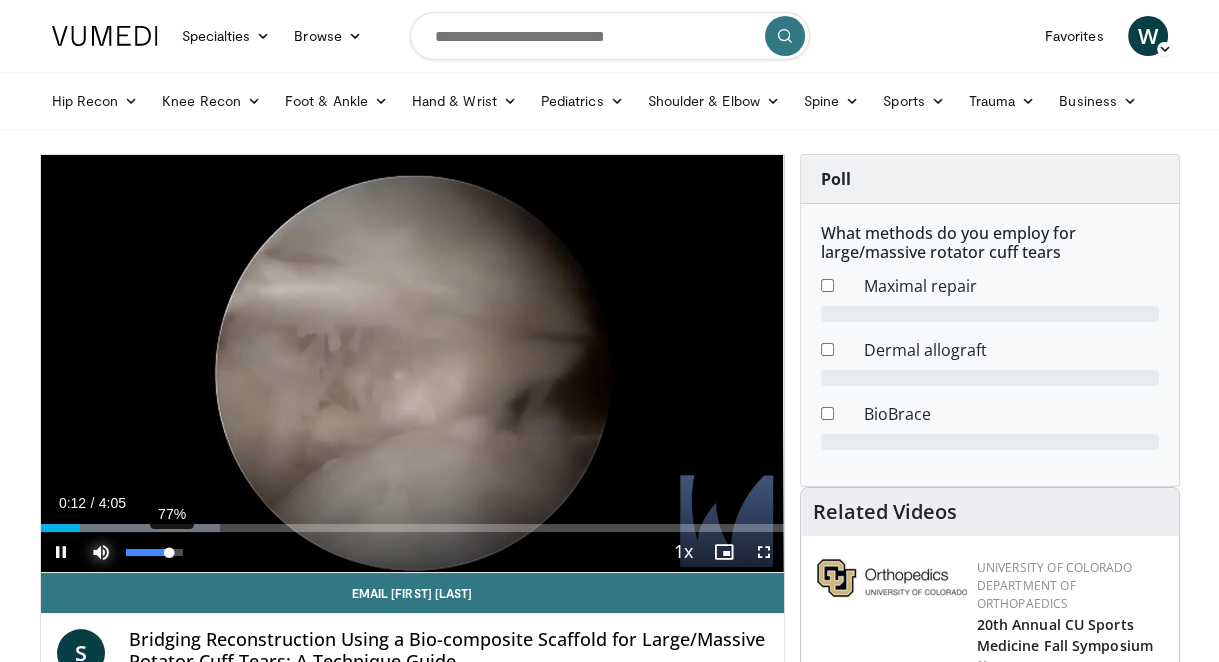 click at bounding box center (148, 552) 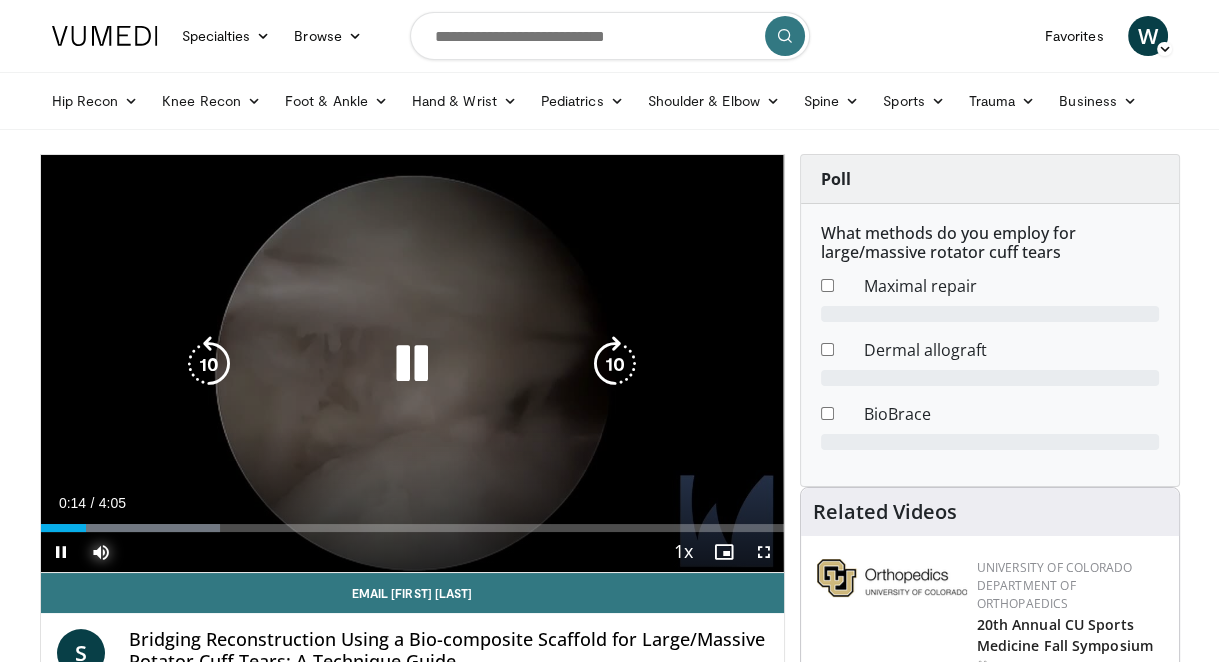 click at bounding box center [131, 528] 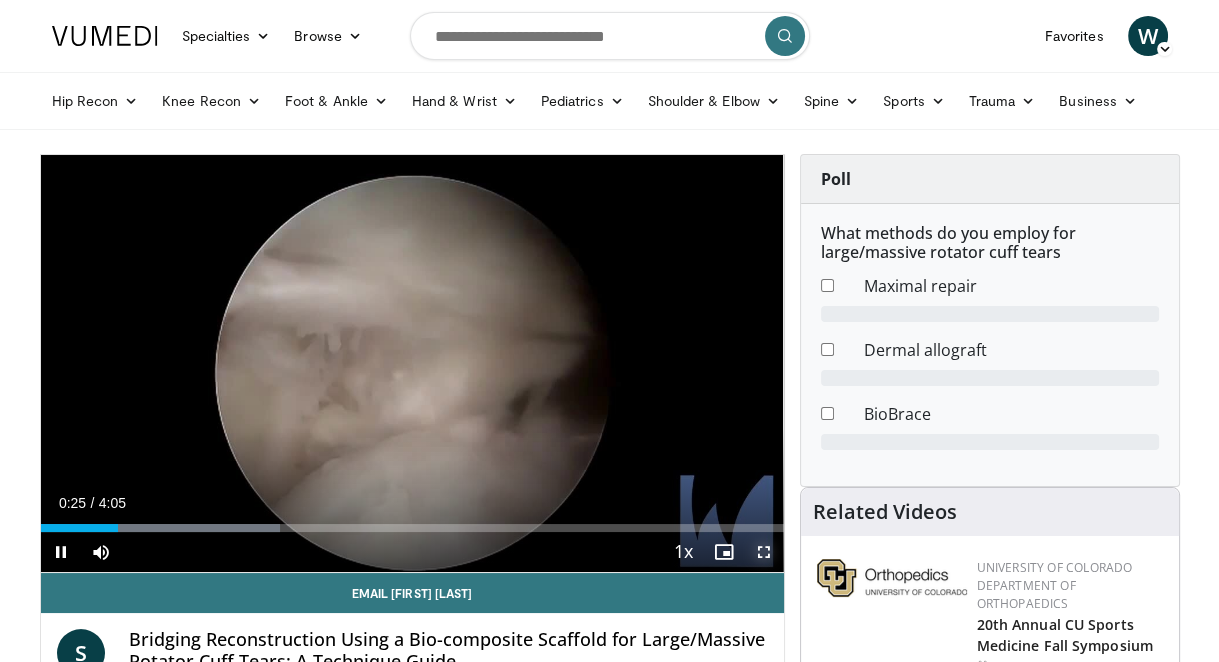 click at bounding box center [764, 552] 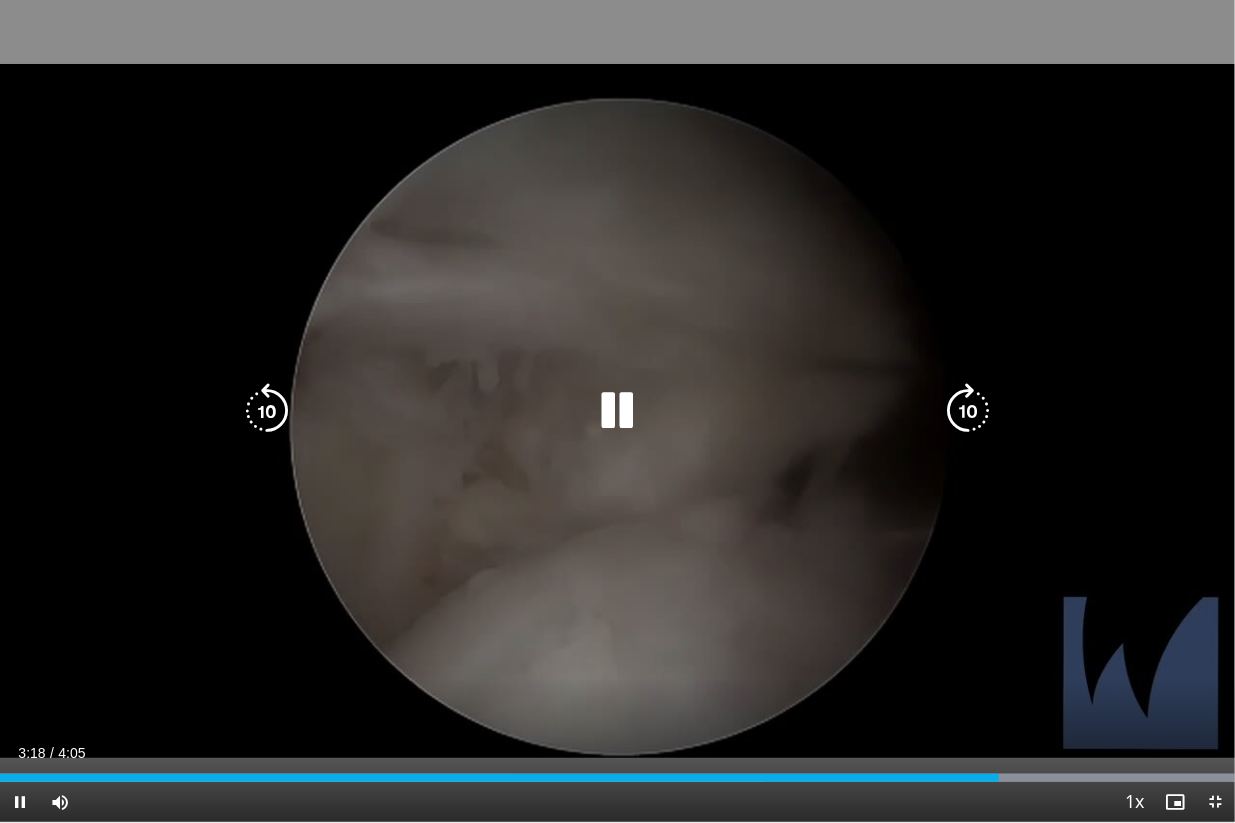 drag, startPoint x: 484, startPoint y: 822, endPoint x: 525, endPoint y: 803, distance: 45.188496 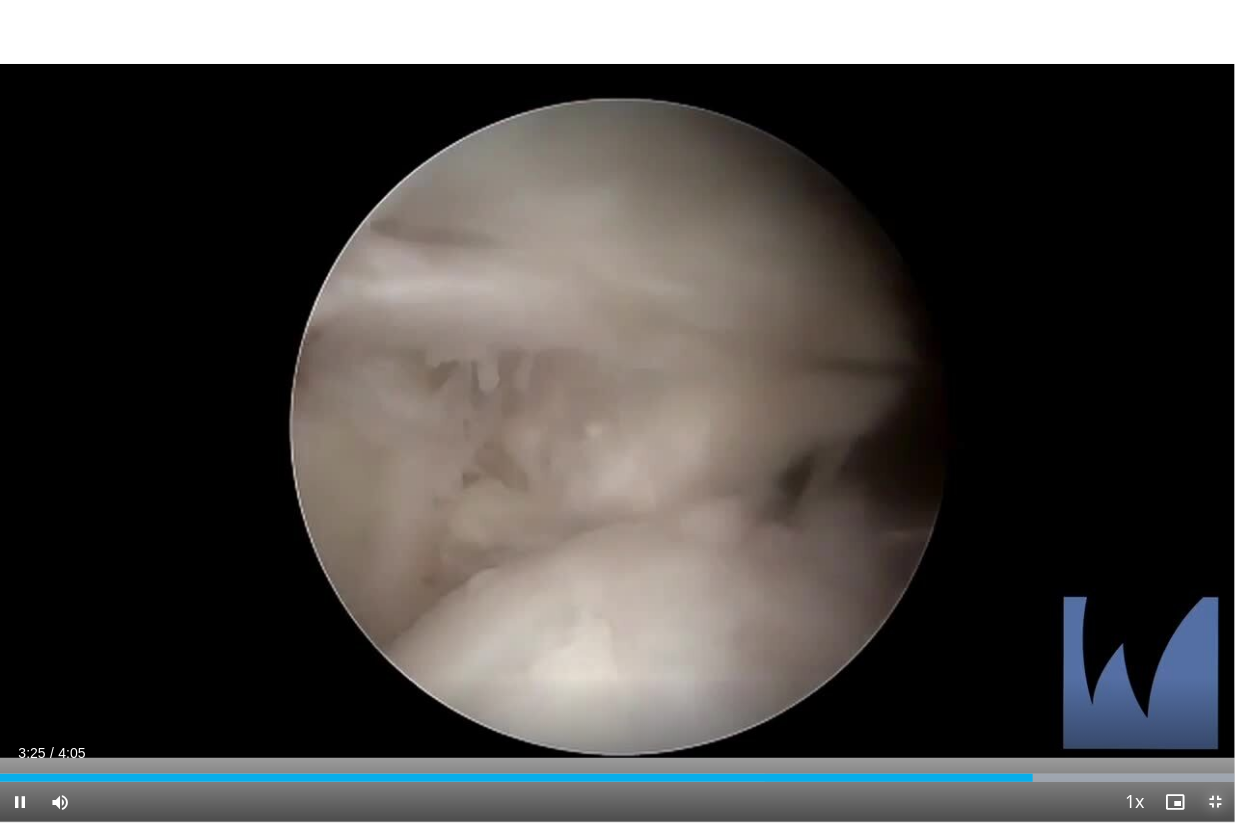 click at bounding box center (1215, 802) 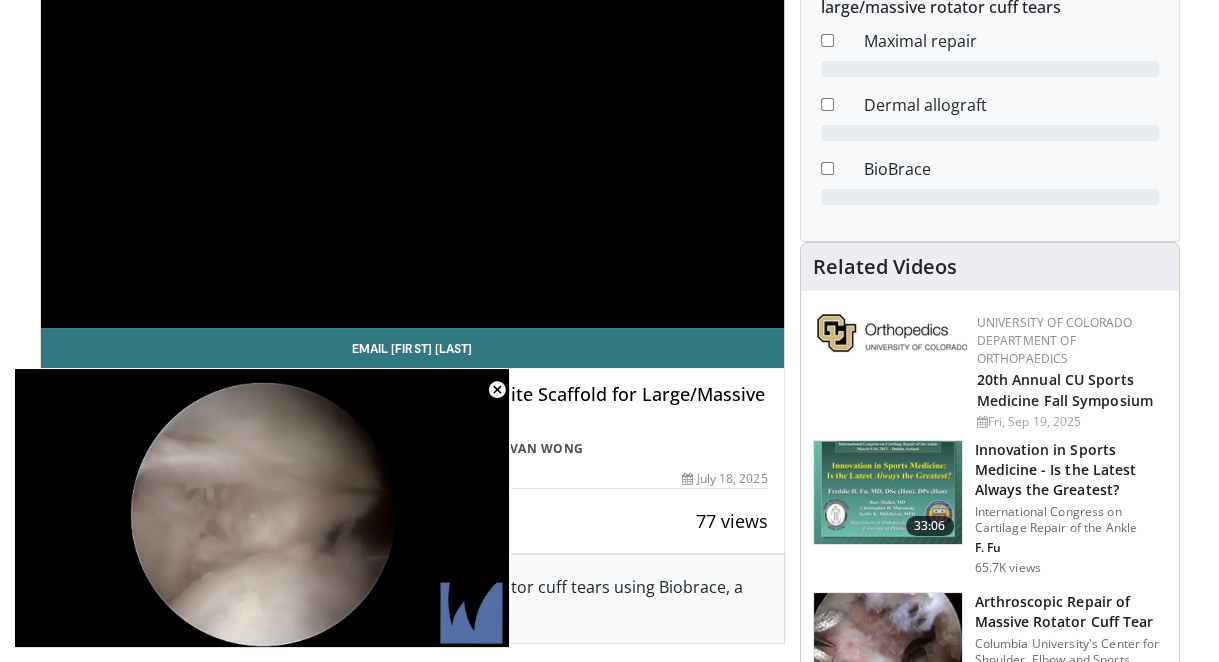 scroll, scrollTop: 252, scrollLeft: 0, axis: vertical 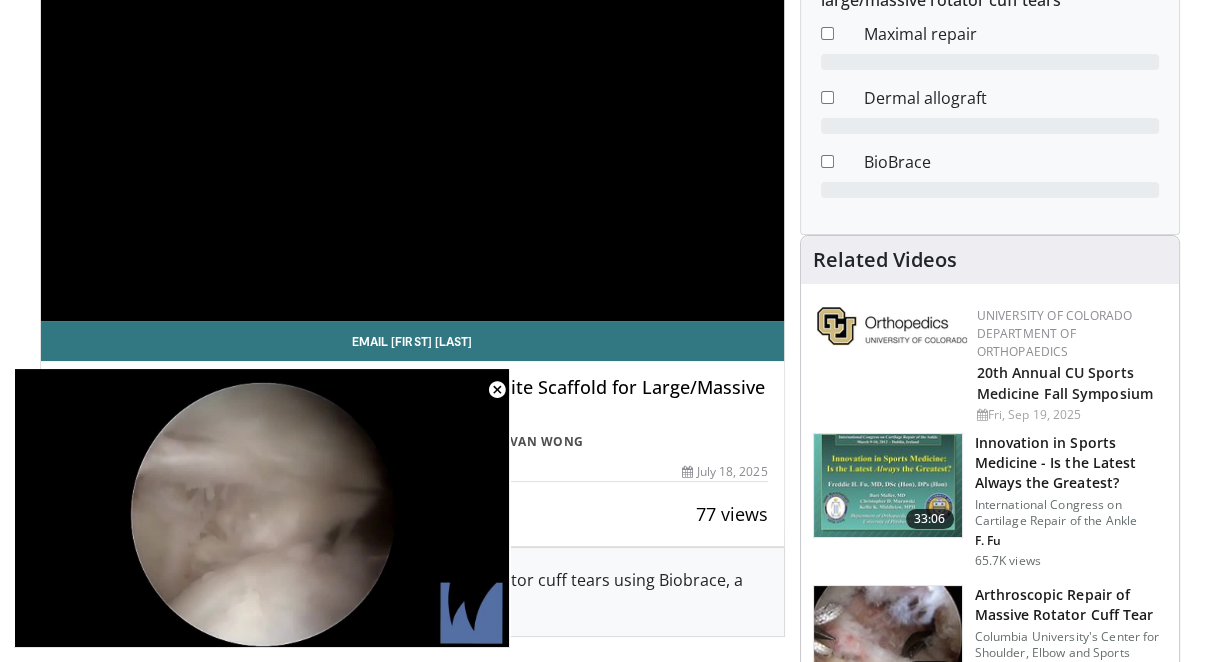 click on "Bridging Reconstruction Using a Bio-composite Scaffold for Large/Massive Rotator Cuff Tears: A Technique Guide" at bounding box center (448, 398) 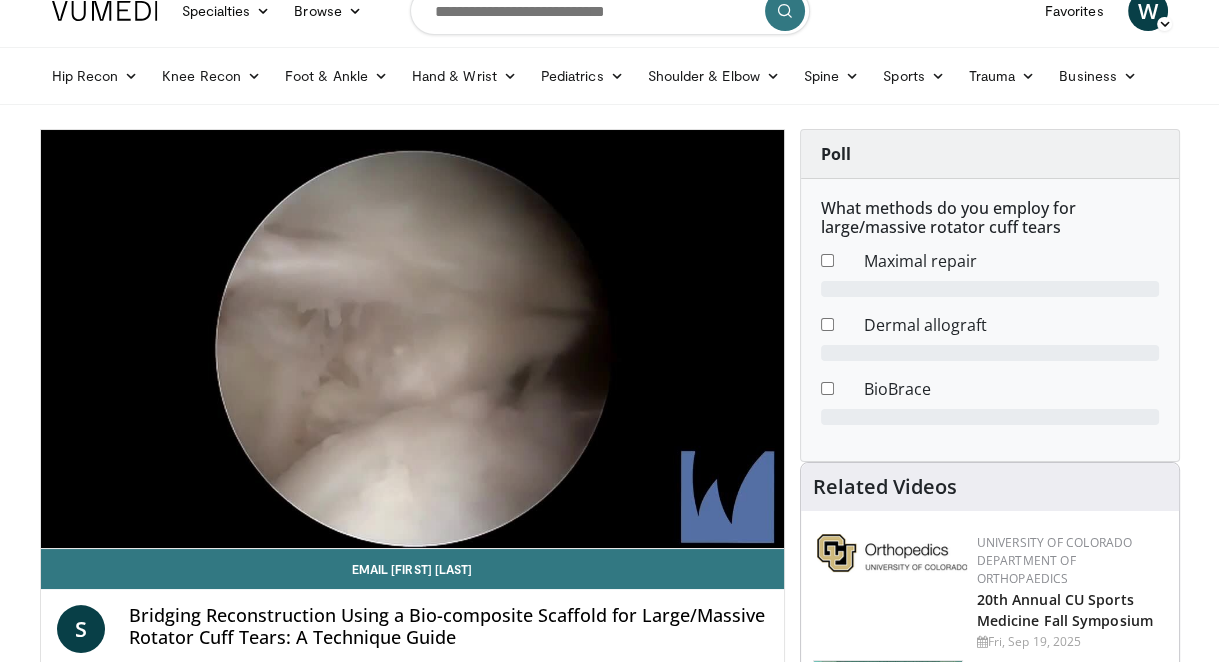 scroll, scrollTop: 28, scrollLeft: 0, axis: vertical 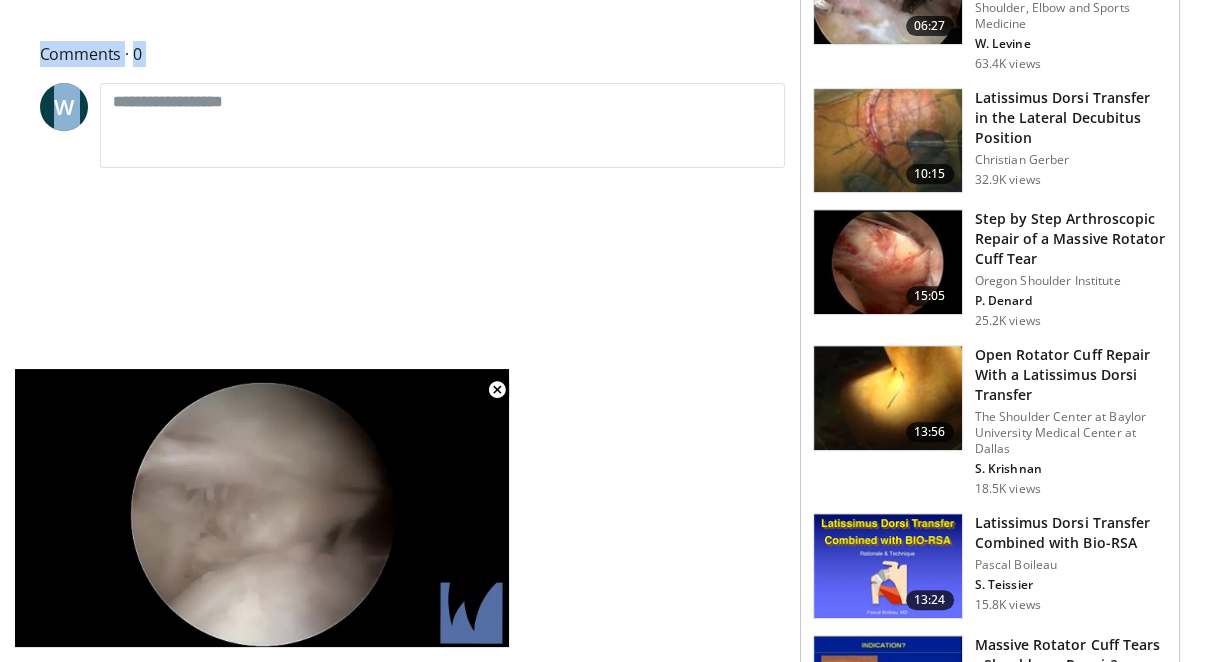 drag, startPoint x: 629, startPoint y: 610, endPoint x: 608, endPoint y: 260, distance: 350.62943 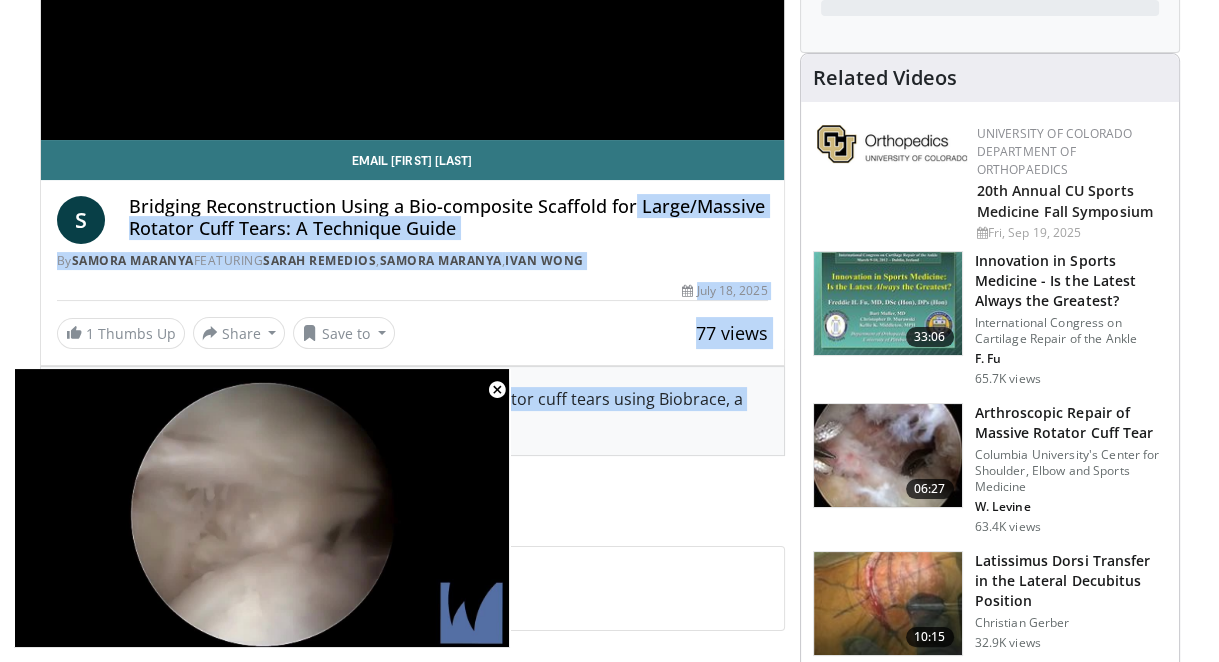 scroll, scrollTop: 414, scrollLeft: 0, axis: vertical 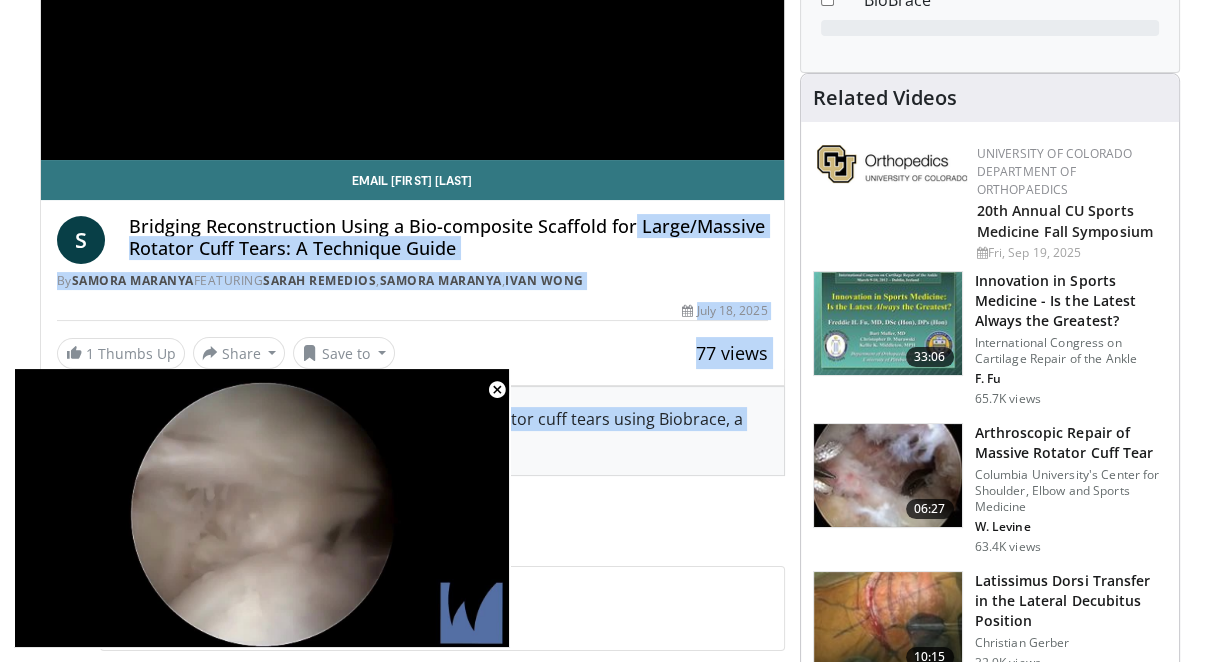 click on "By
Samora Maranya
FEATURING
Sarah Remedios ,
Samora Maranya ,
Ivan Wong" at bounding box center (412, 281) 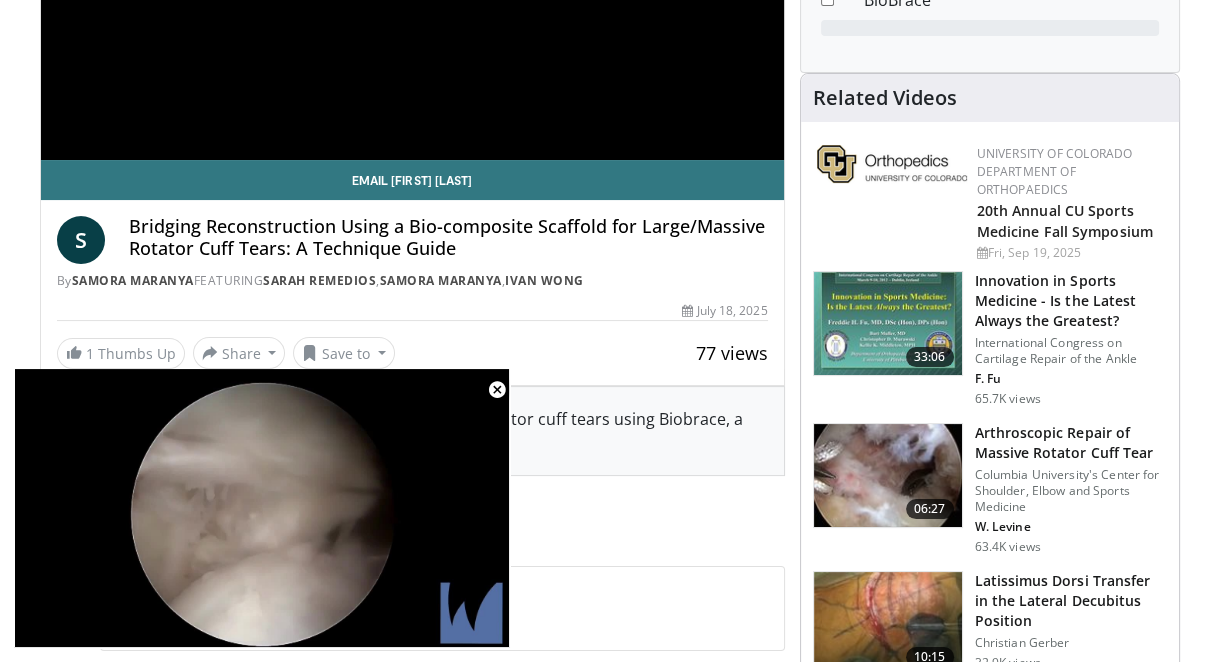 click on "Bridging Reconstruction Using a Bio-composite Scaffold for Large/Massive Rotator Cuff Tears: A Technique Guide" at bounding box center [448, 237] 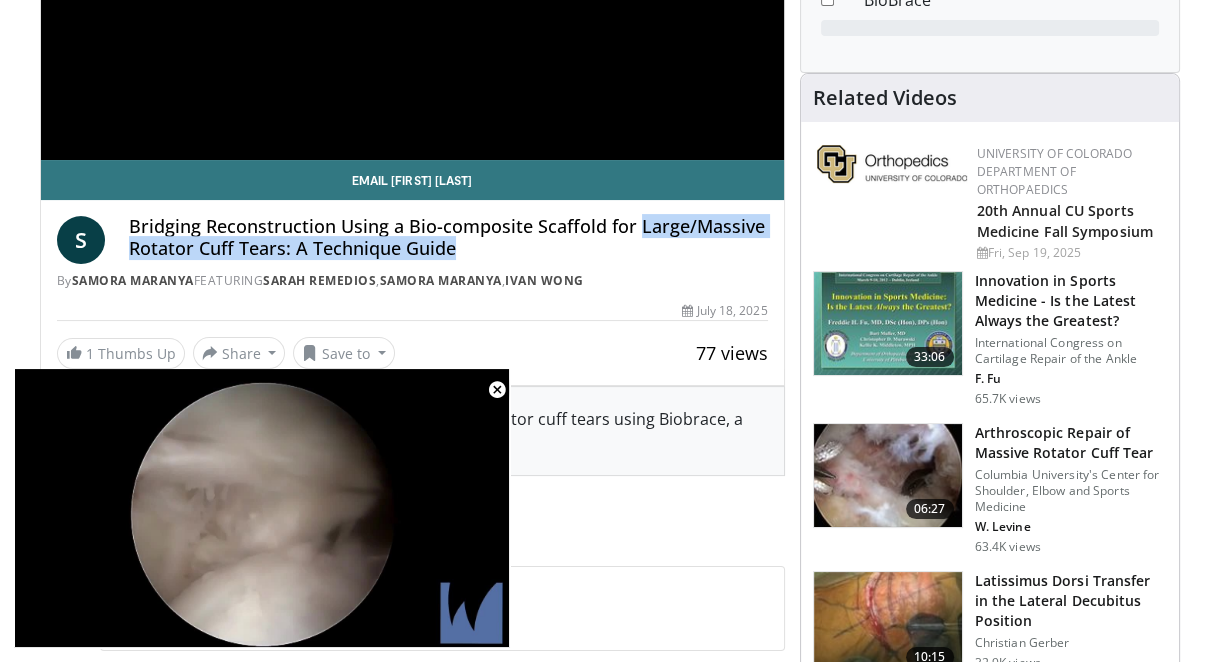 drag, startPoint x: 632, startPoint y: 224, endPoint x: 784, endPoint y: 261, distance: 156.43849 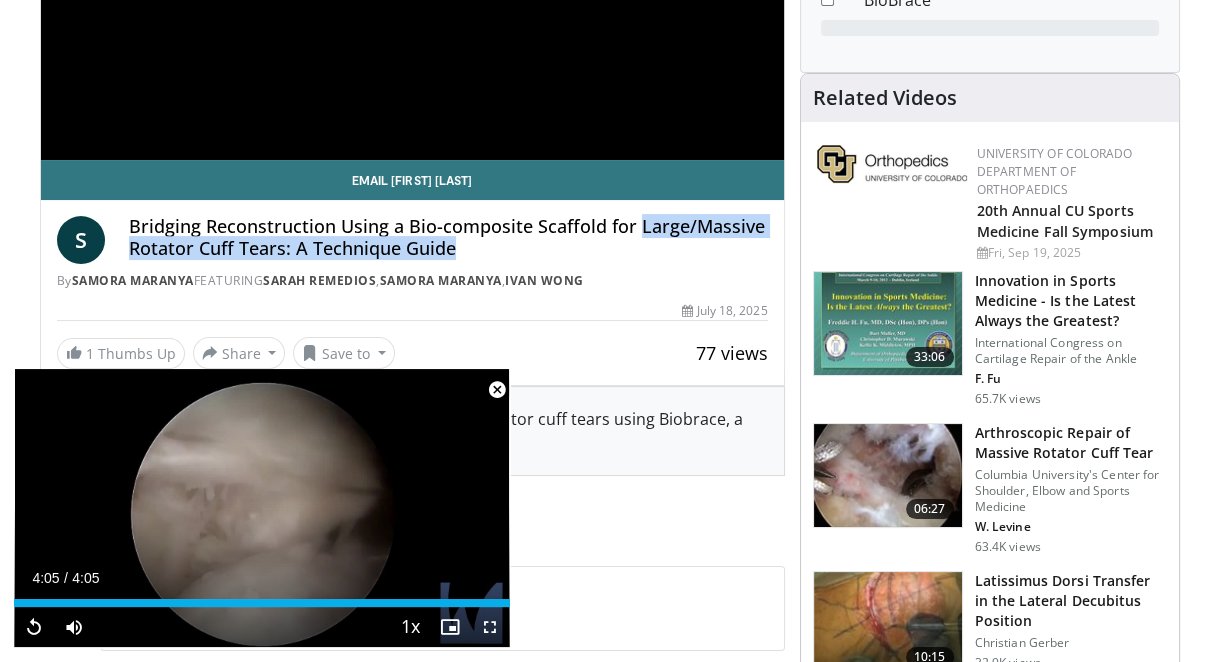 copy on "Large/Massive Rotator Cuff Tears: A Technique Guide" 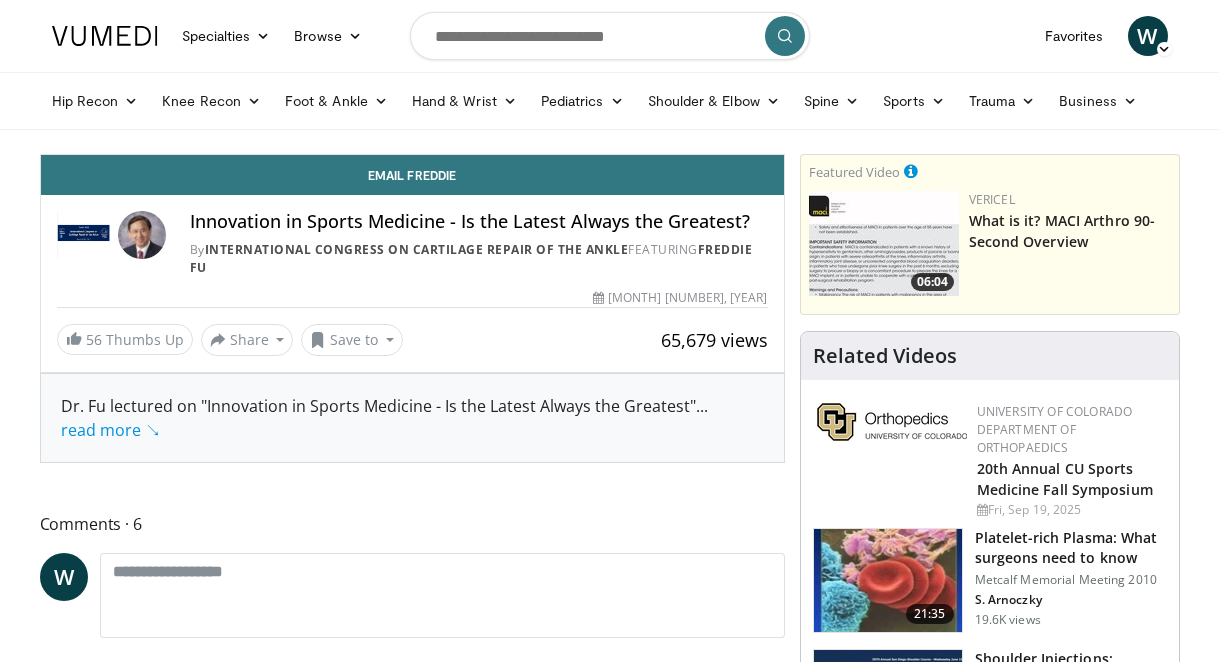 scroll, scrollTop: 0, scrollLeft: 0, axis: both 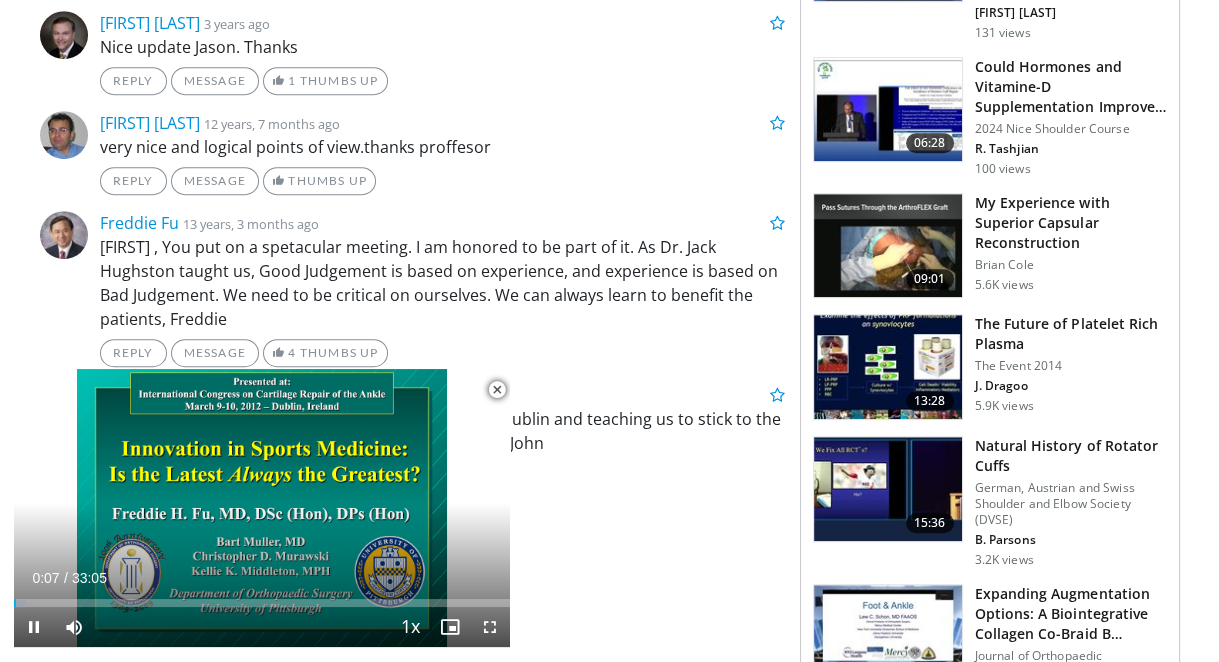 click at bounding box center [497, 390] 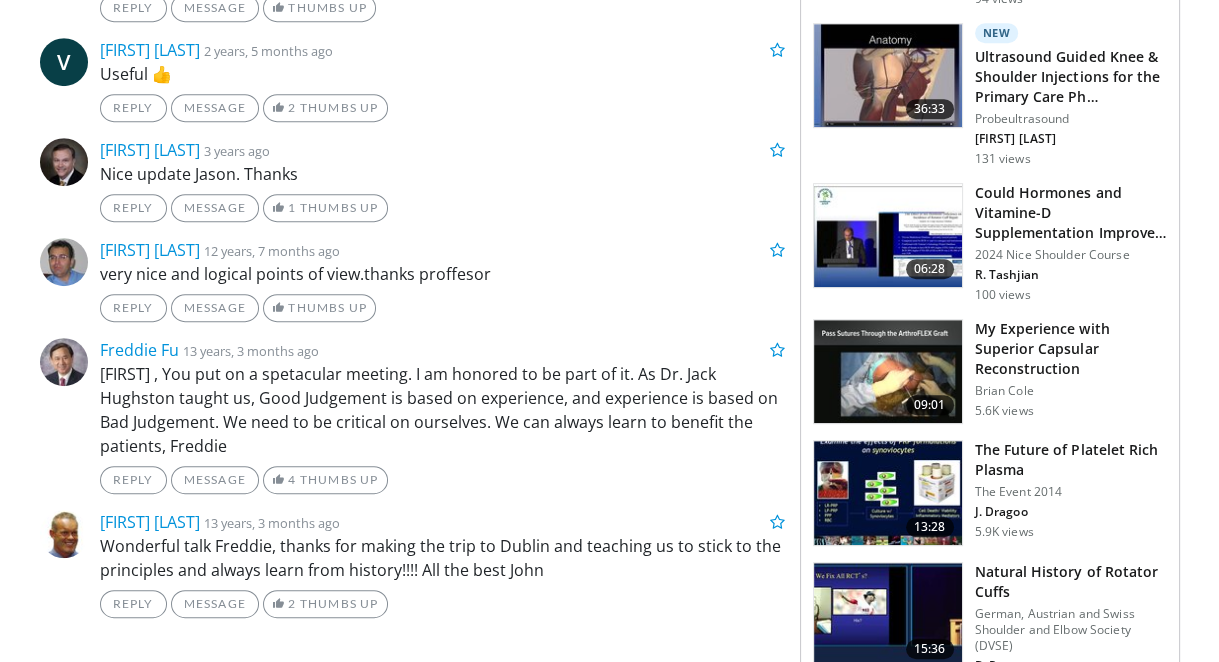 scroll, scrollTop: 1240, scrollLeft: 0, axis: vertical 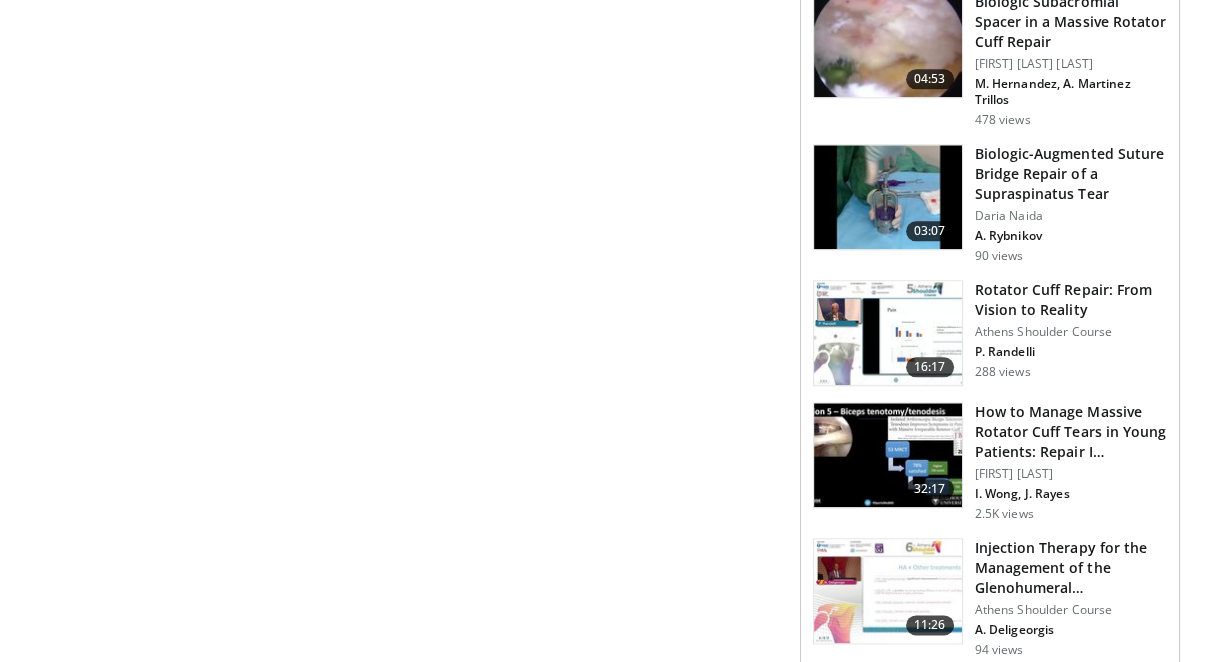 click at bounding box center [888, 455] 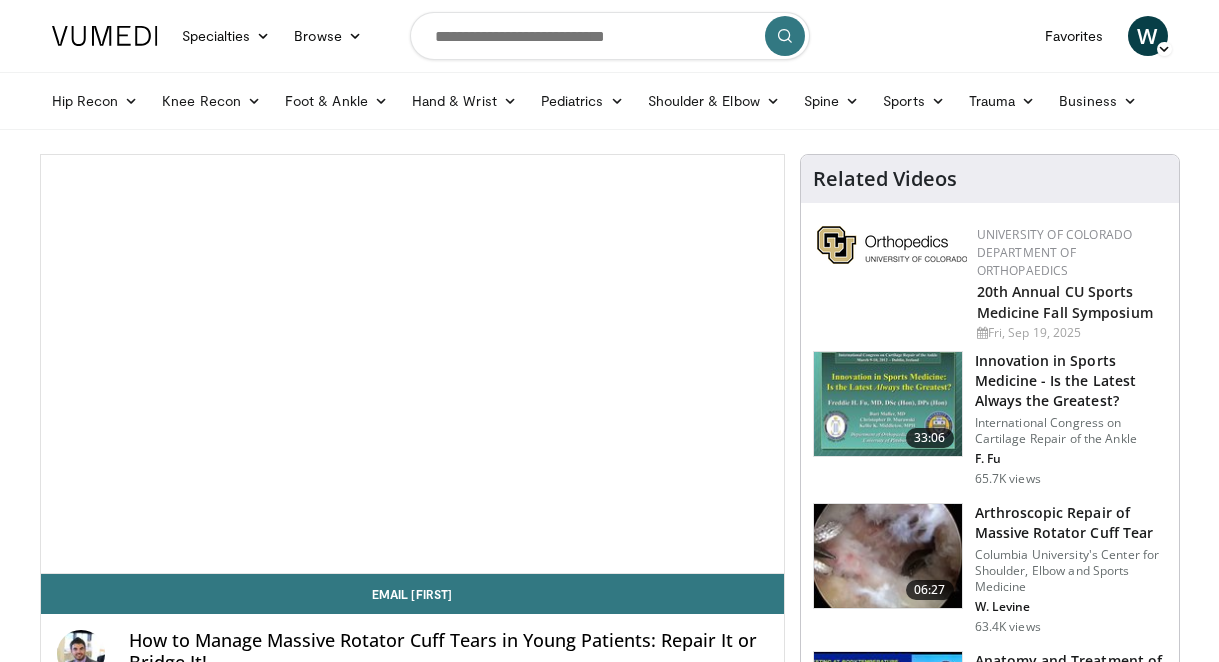 scroll, scrollTop: 0, scrollLeft: 0, axis: both 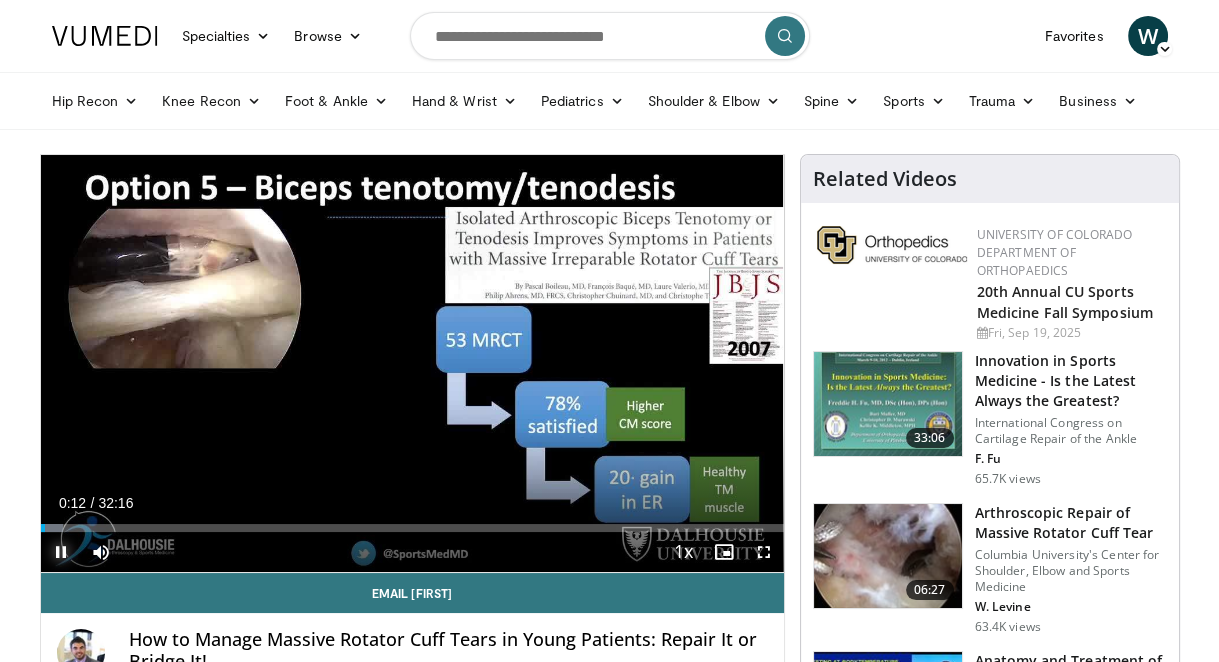 click at bounding box center [61, 552] 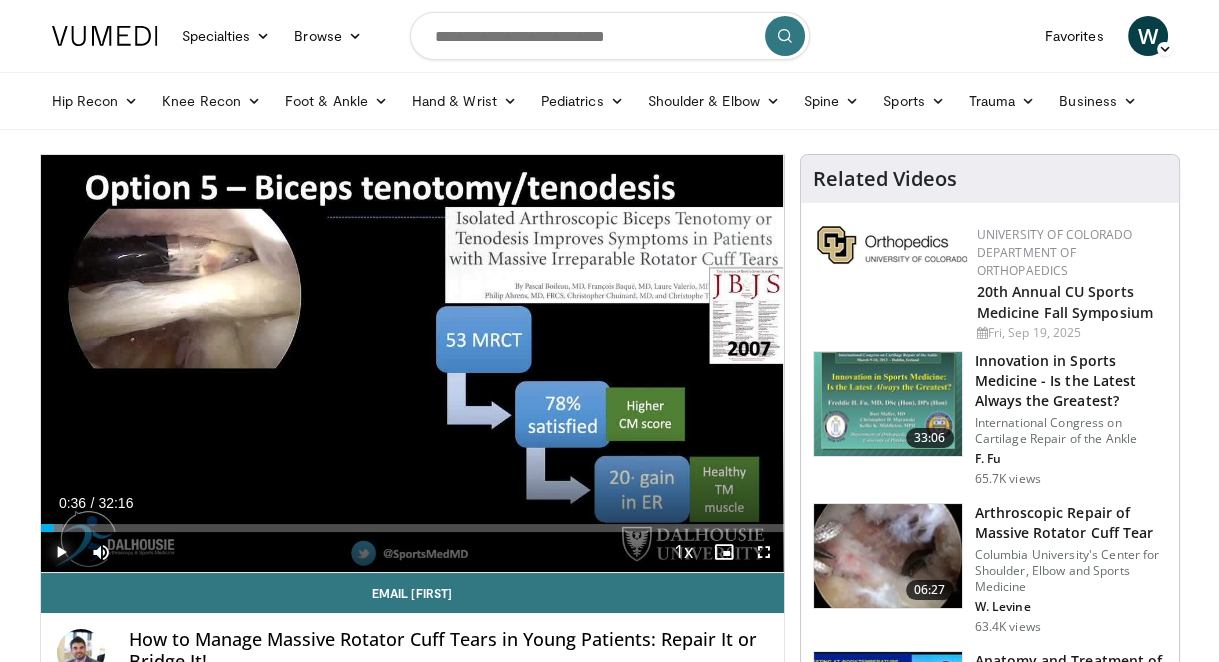 click at bounding box center [52, 528] 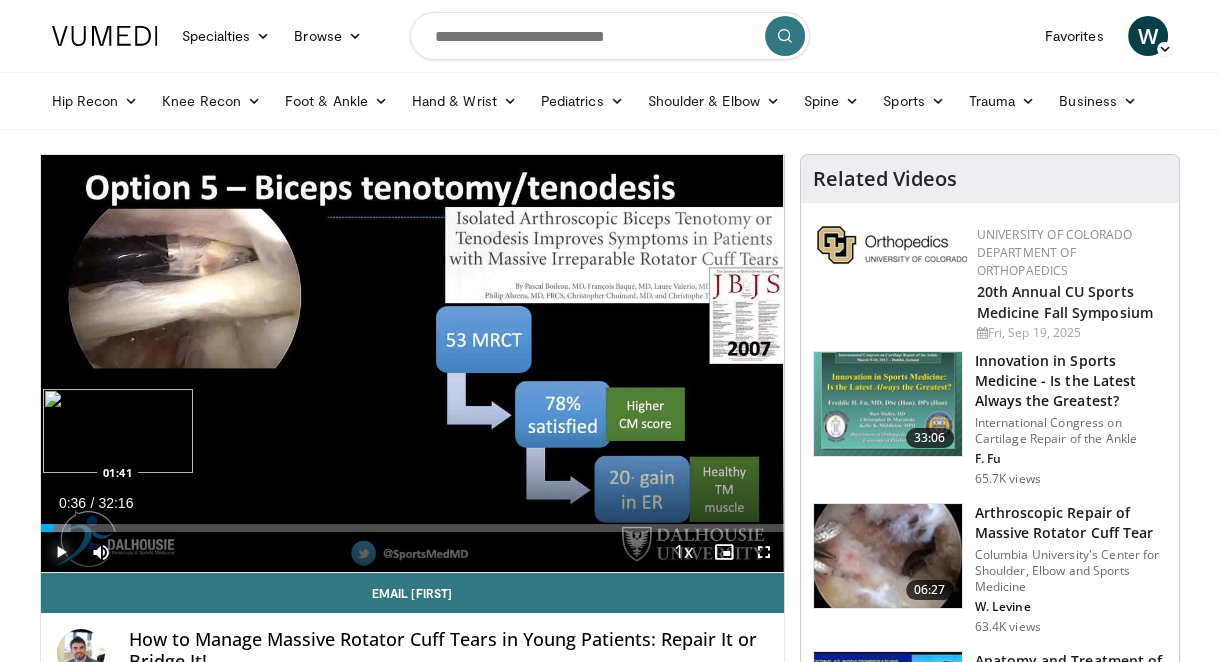 click on "Loaded :  4.13% 00:36 01:41" at bounding box center [412, 528] 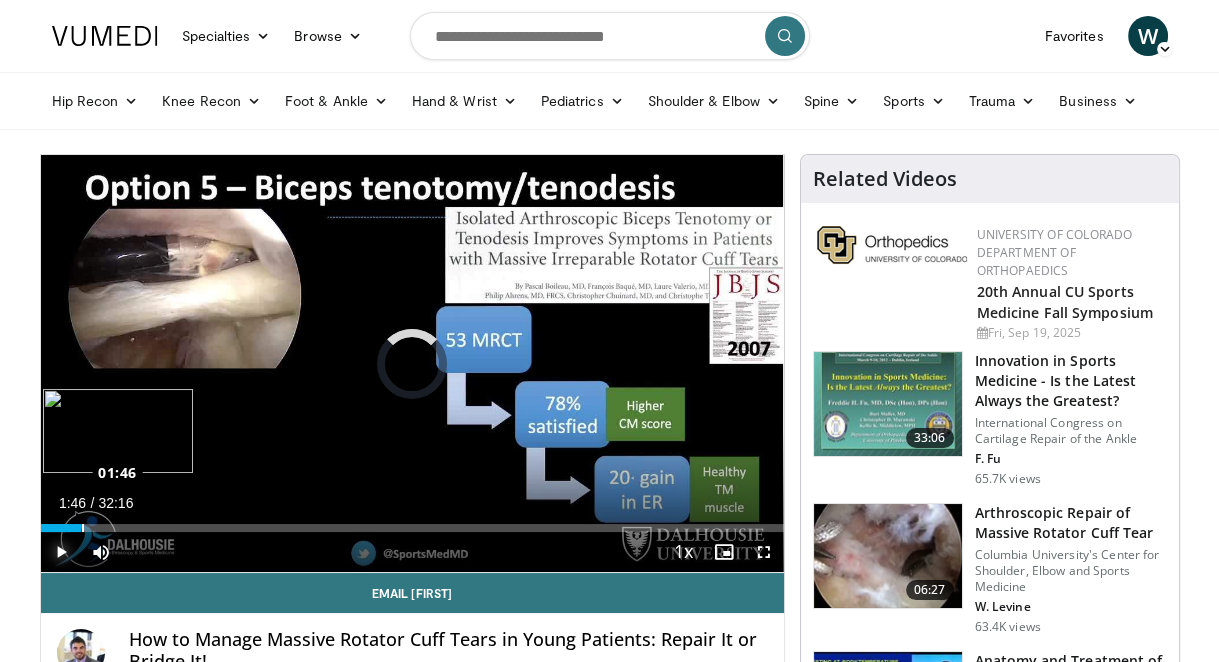 click on "Loaded :  4.13% 01:46 01:46" at bounding box center (412, 528) 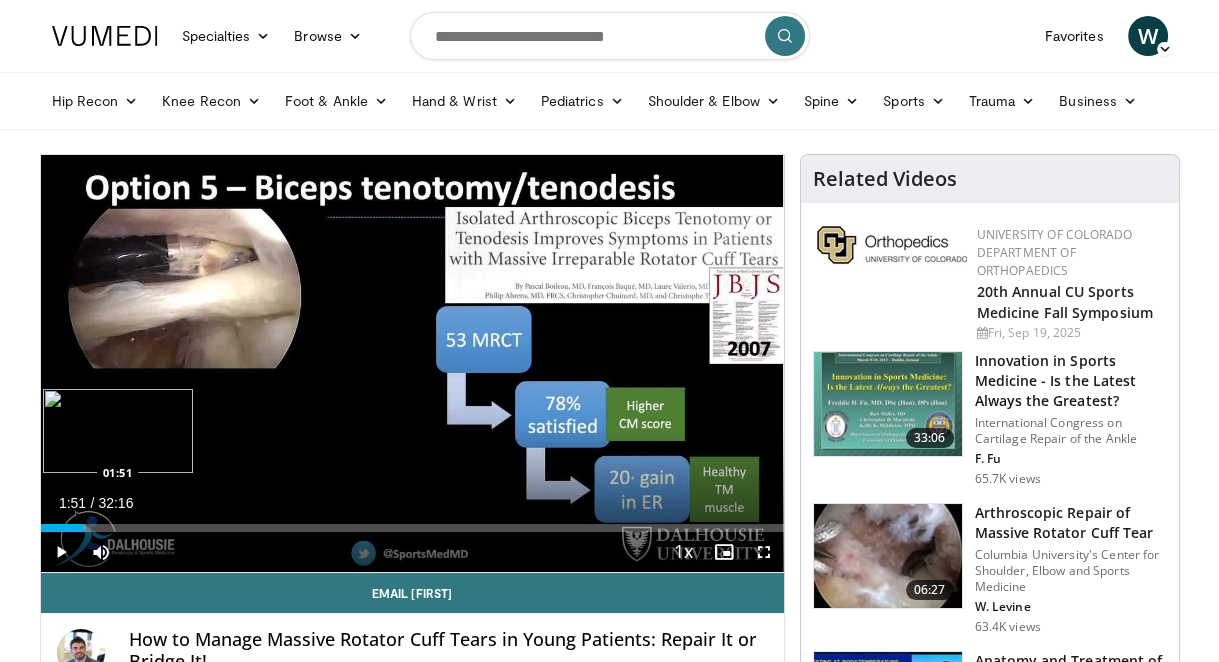 click on "Loaded :  6.14% 01:51 01:51" at bounding box center [412, 522] 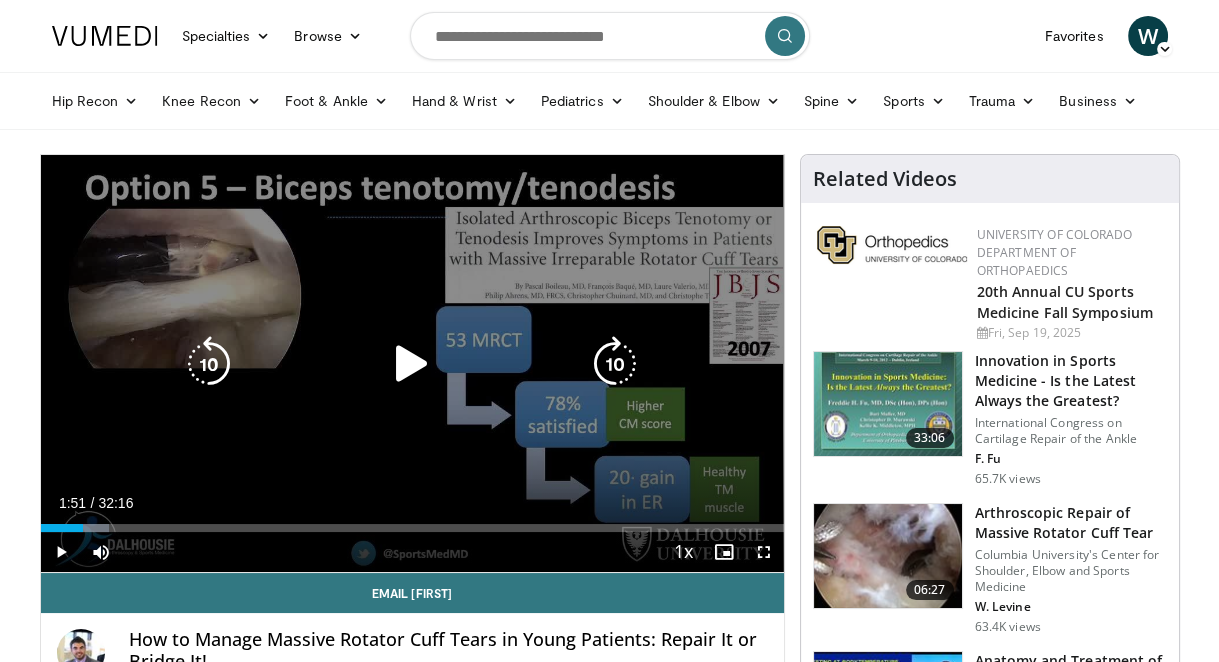 drag, startPoint x: 83, startPoint y: 522, endPoint x: 716, endPoint y: 350, distance: 655.95197 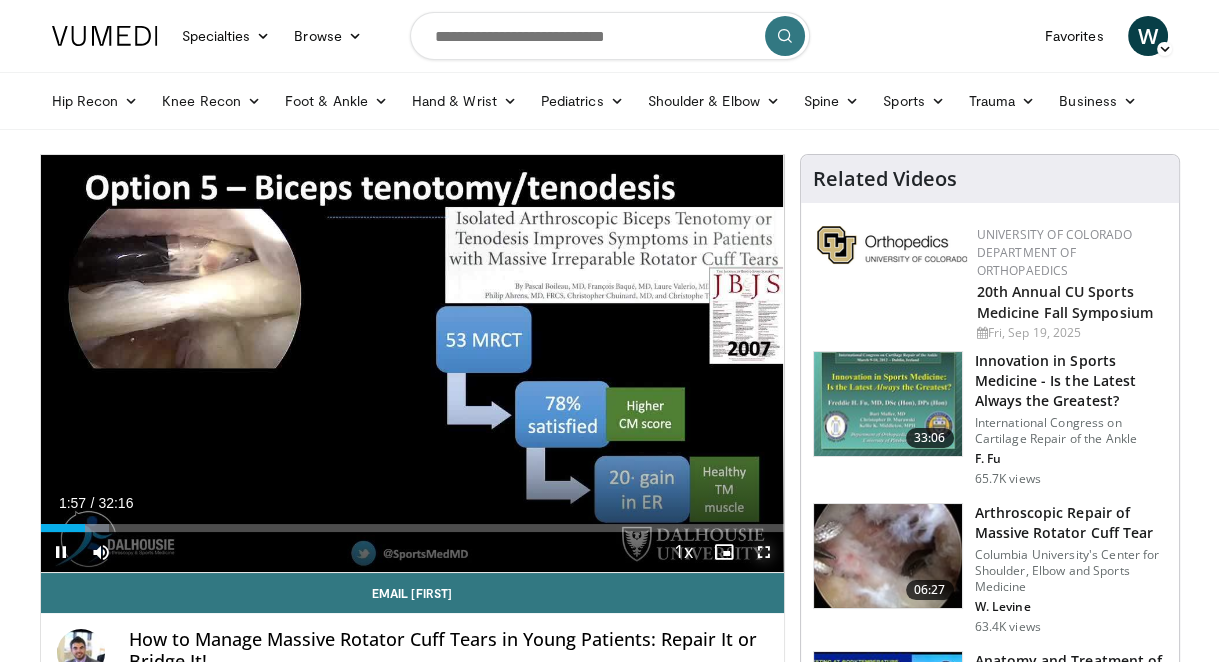 click at bounding box center [764, 552] 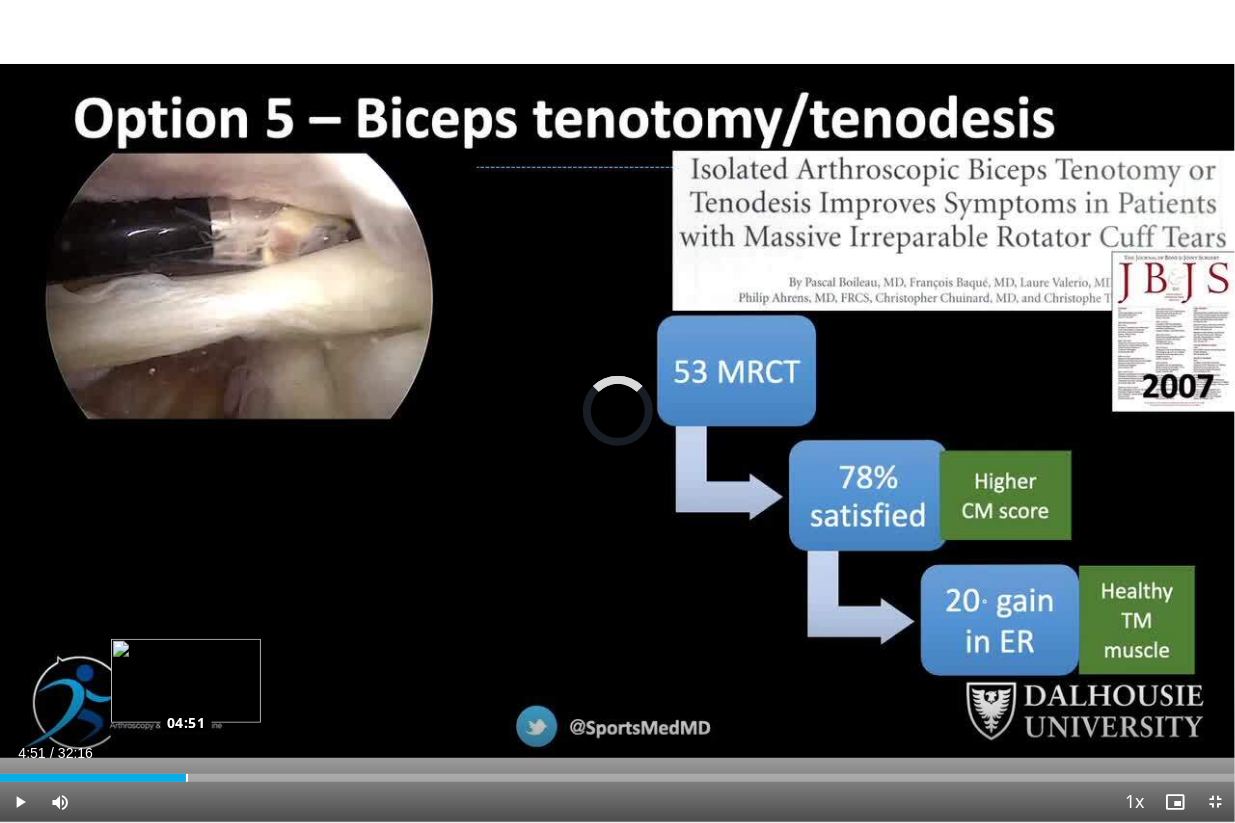 click on "Loaded :  0.00% 04:51 04:51" at bounding box center [617, 772] 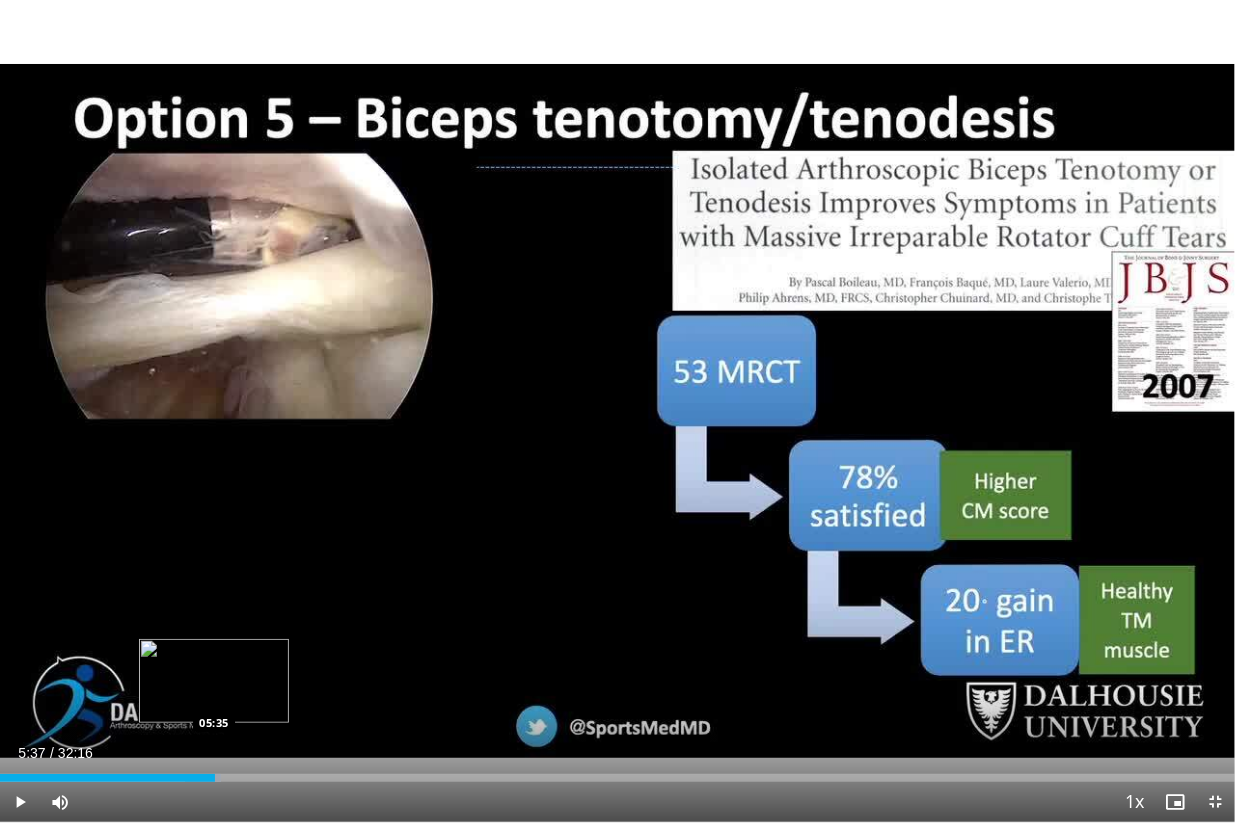 click on "Loaded :  17.93% 05:37 05:35" at bounding box center (617, 778) 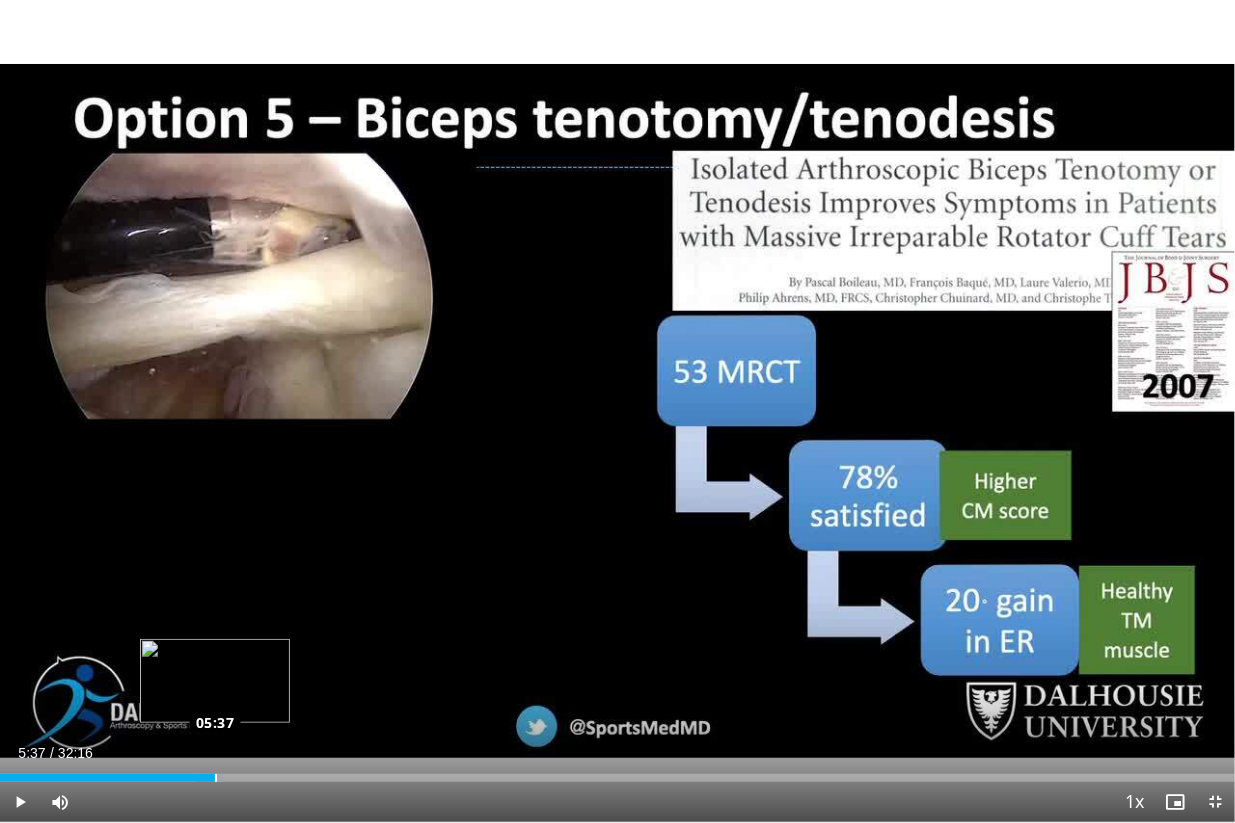 click on "Loaded :  18.08% 05:37 05:37" at bounding box center (617, 778) 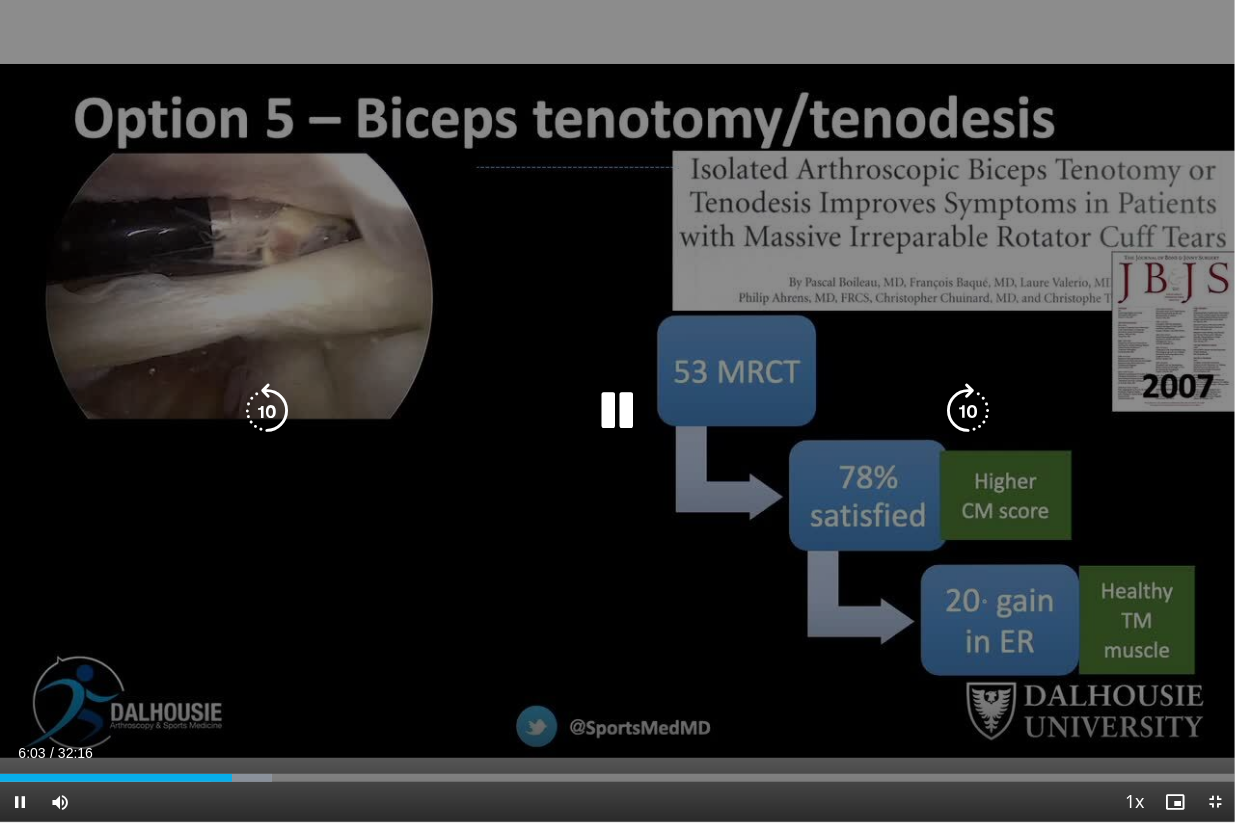 click at bounding box center [618, 411] 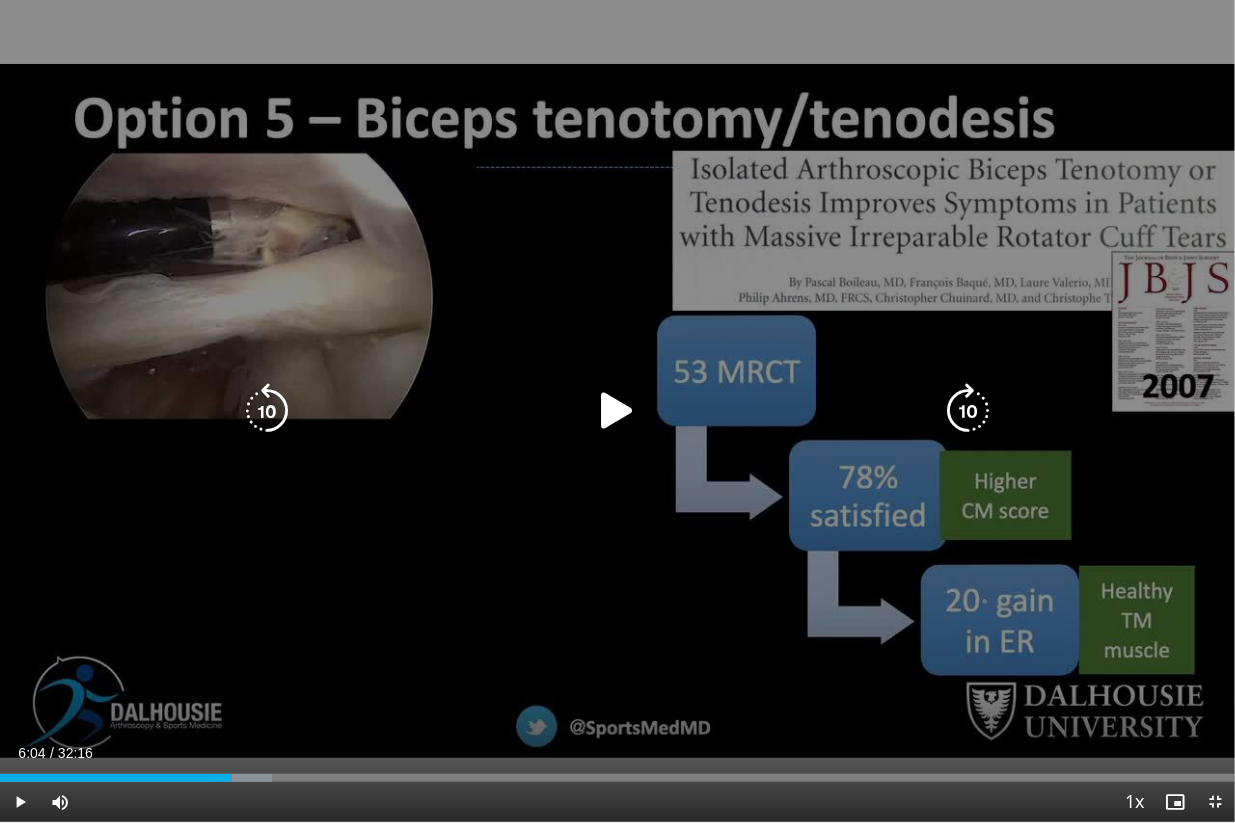 click at bounding box center [618, 411] 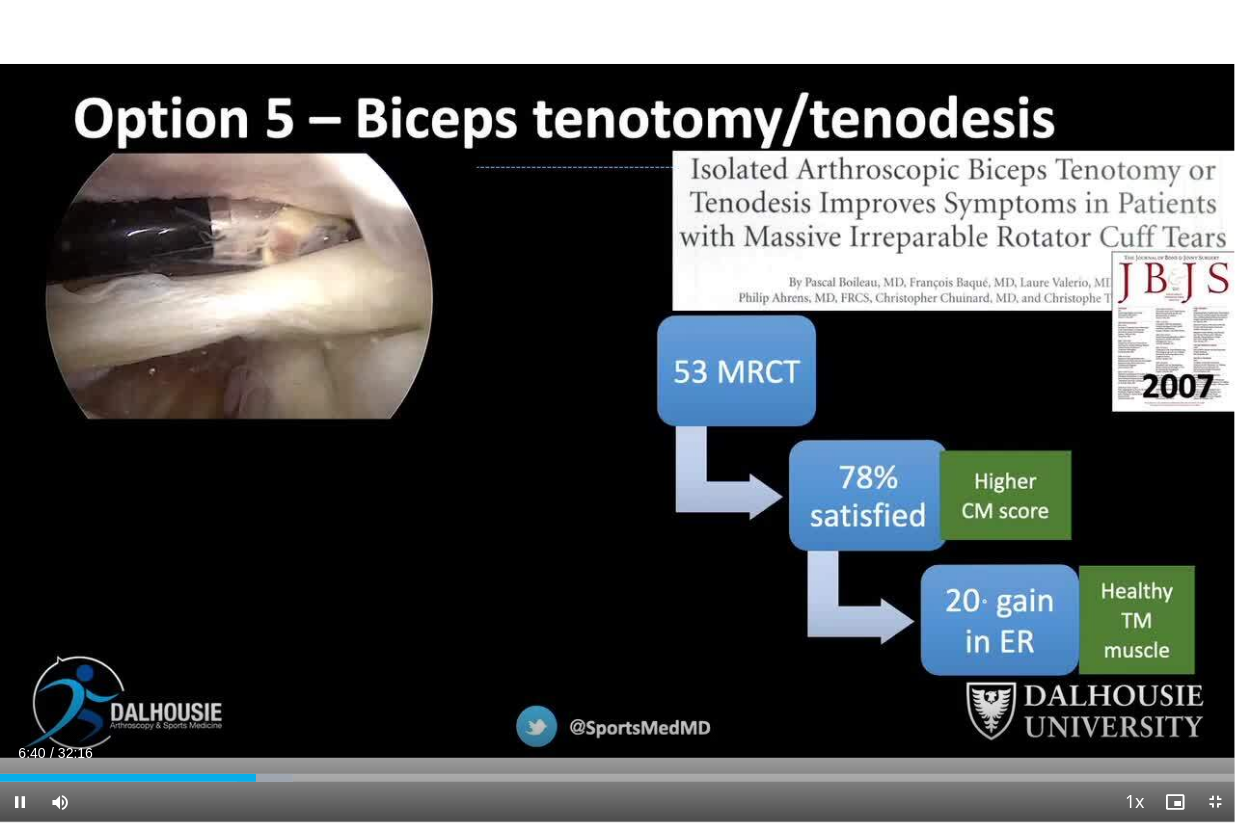 click on "10 seconds
Tap to unmute" at bounding box center [617, 411] 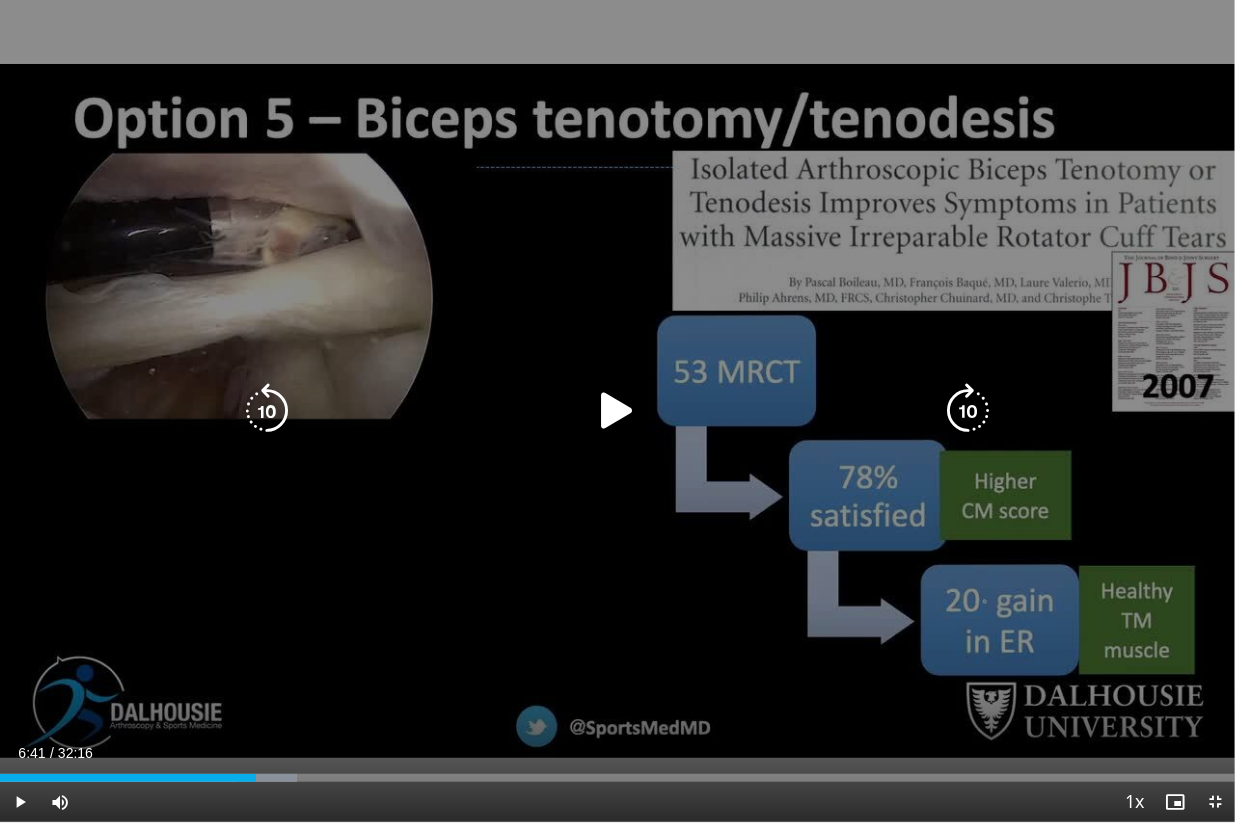 click at bounding box center (618, 411) 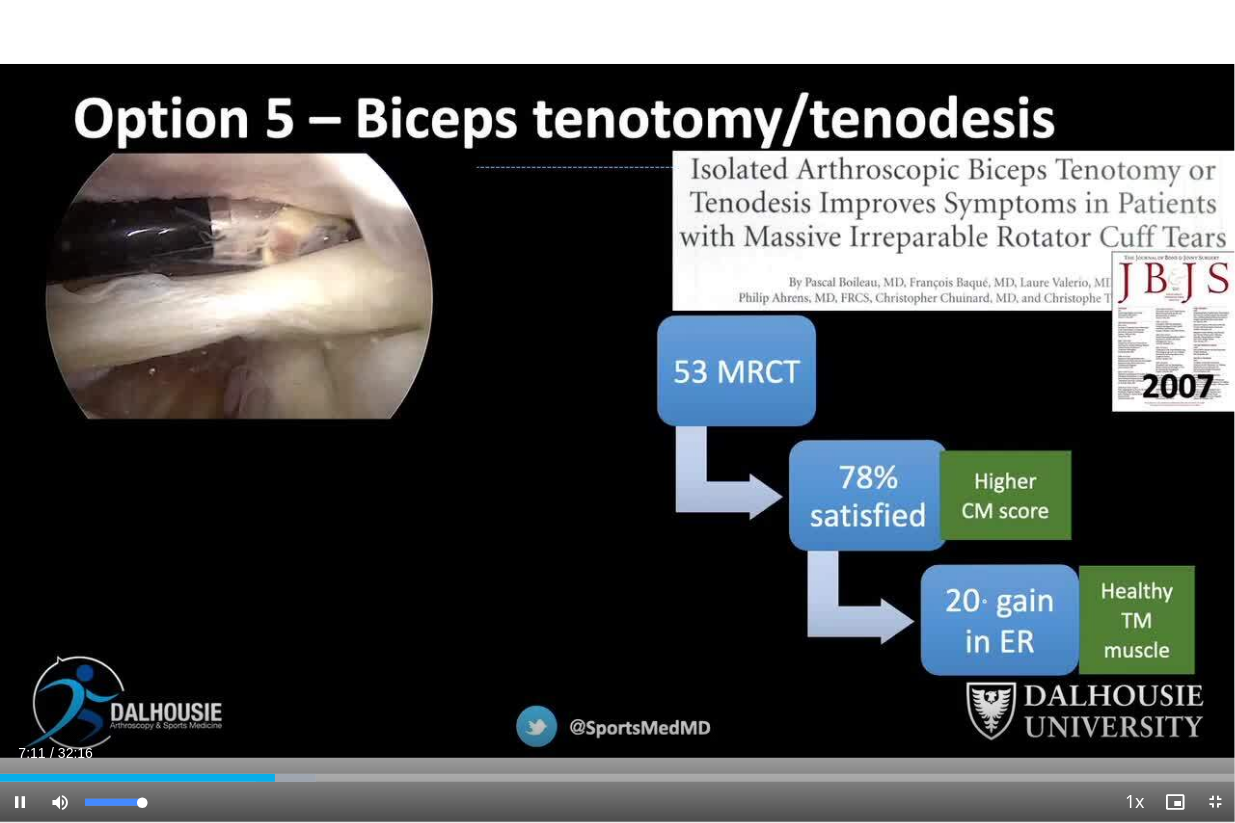 drag, startPoint x: 128, startPoint y: 801, endPoint x: 153, endPoint y: 801, distance: 25 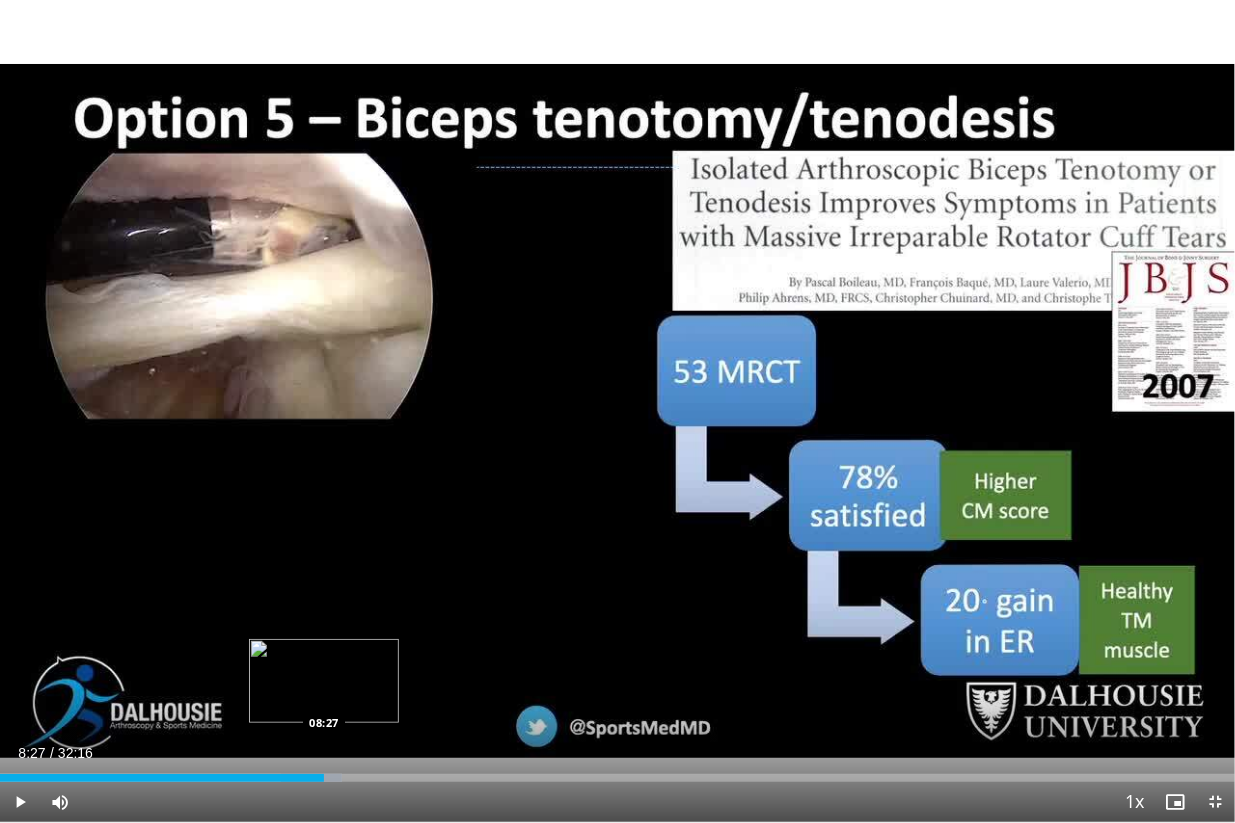 click at bounding box center [311, 778] 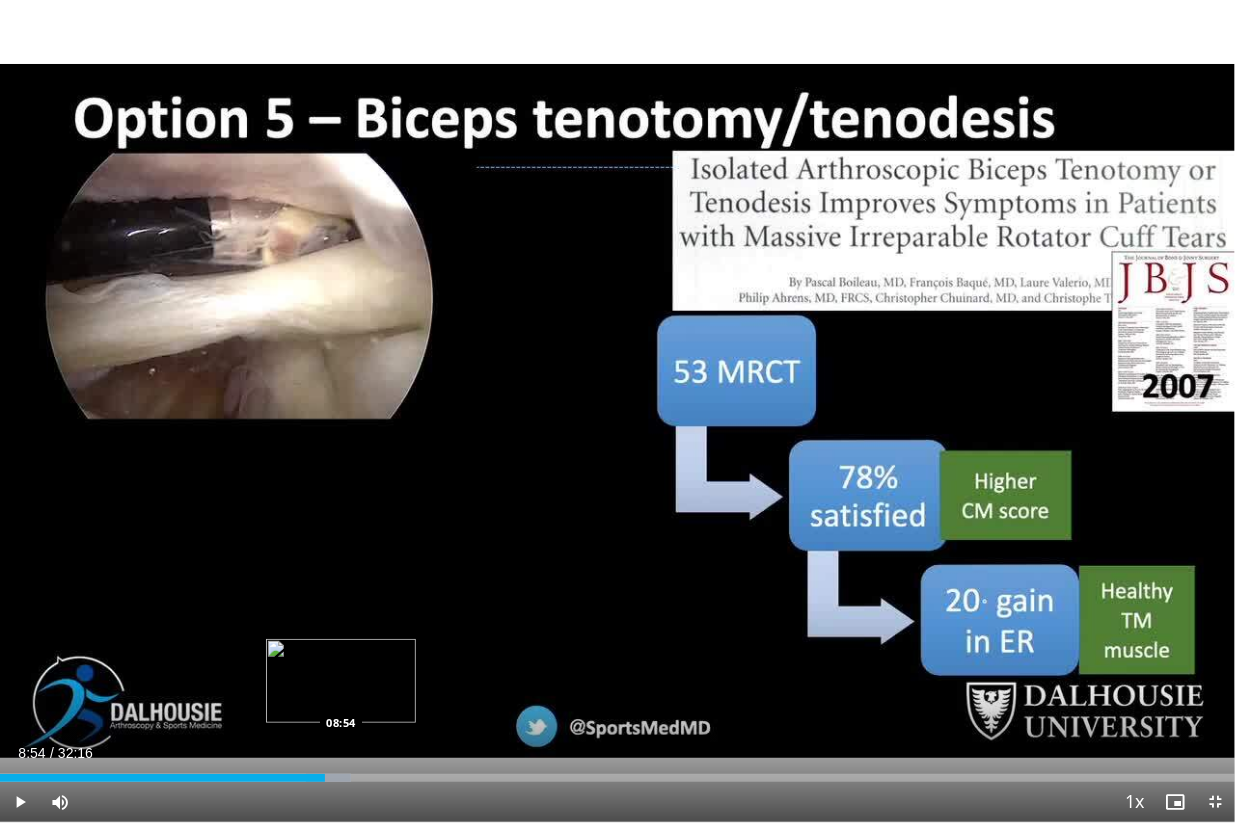 click at bounding box center (328, 778) 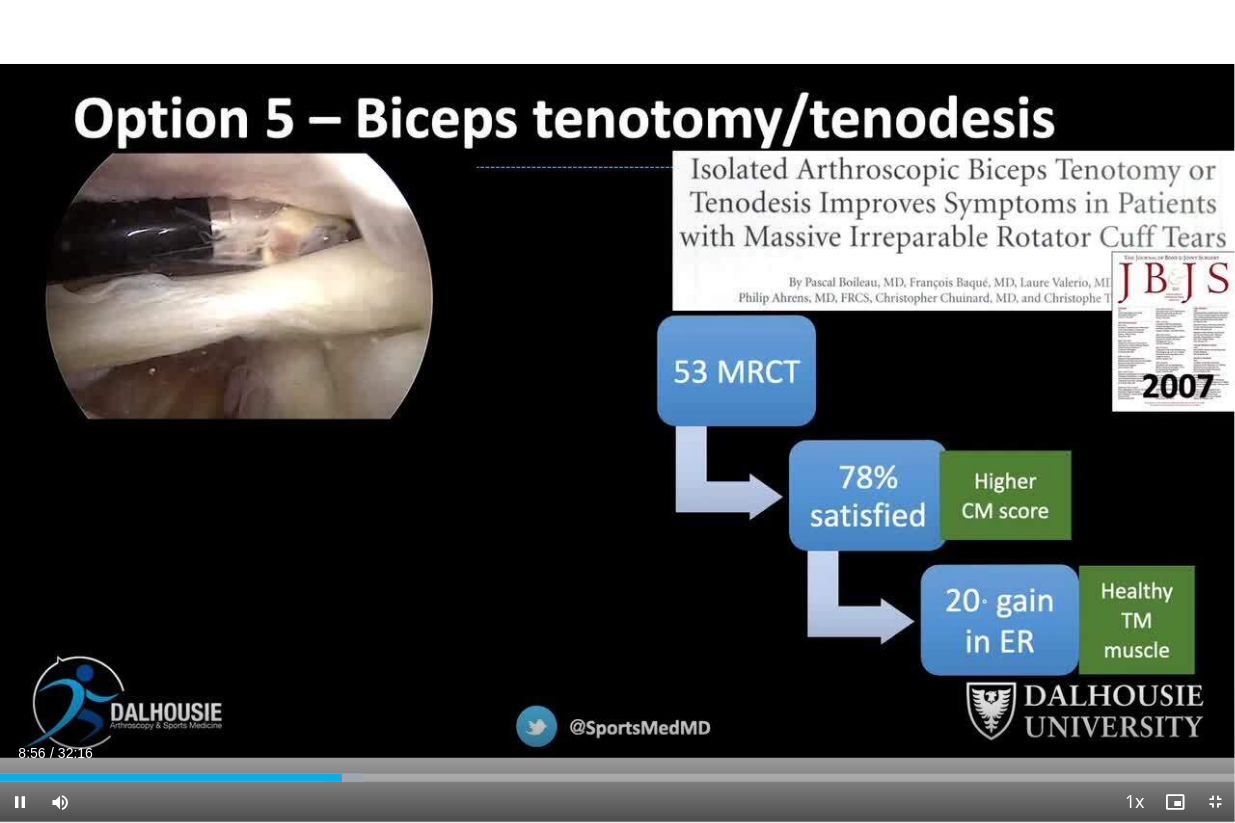 click on "Current Time  8:56 / Duration  32:16 Pause Skip Backward Skip Forward Mute 100% Loaded :  29.44% 08:56 09:00 Stream Type  LIVE Seek to live, currently behind live LIVE   1x Playback Rate 0.5x 0.75x 1x , selected 1.25x 1.5x 1.75x 2x Chapters Chapters Descriptions descriptions off , selected Captions captions settings , opens captions settings dialog captions off , selected Audio Track en (Main) , selected Exit Fullscreen Enable picture-in-picture mode" at bounding box center (617, 802) 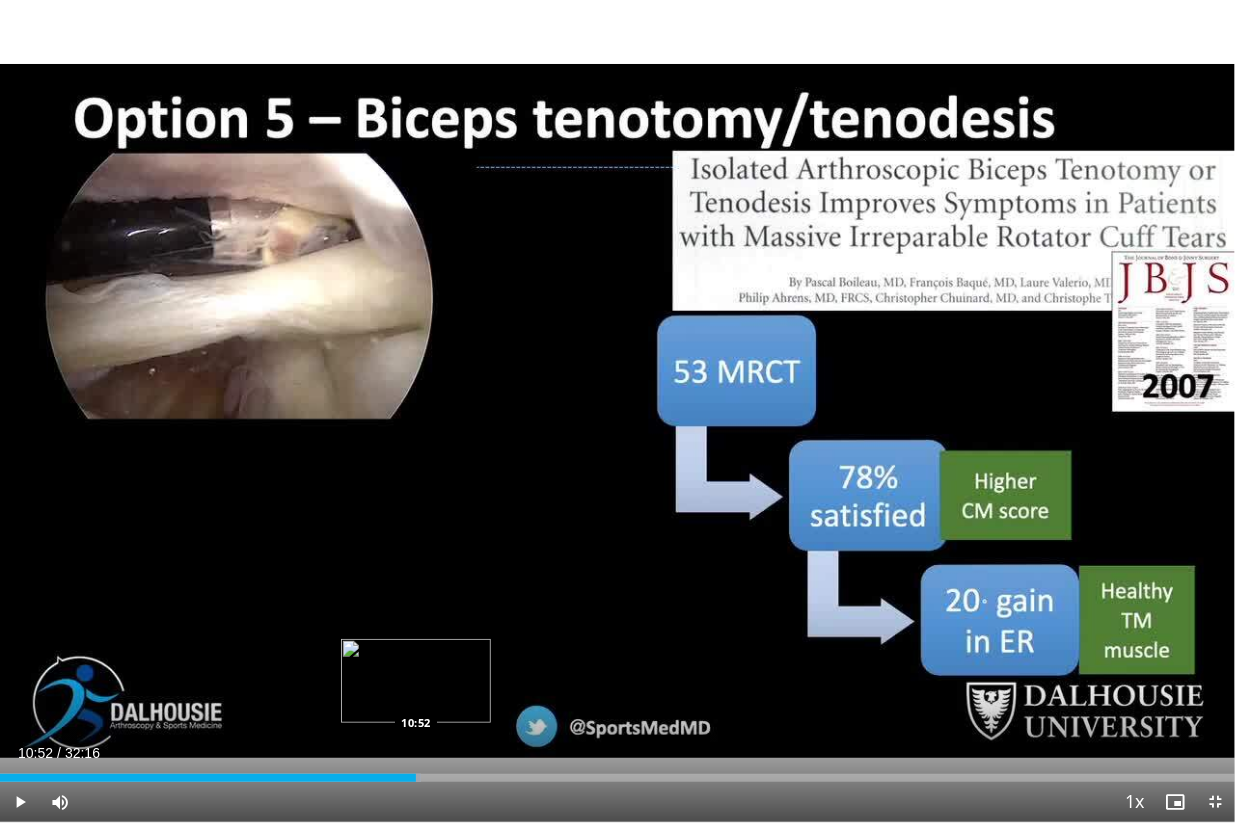 click on "Loaded :  34.09% 09:56 10:52" at bounding box center (617, 778) 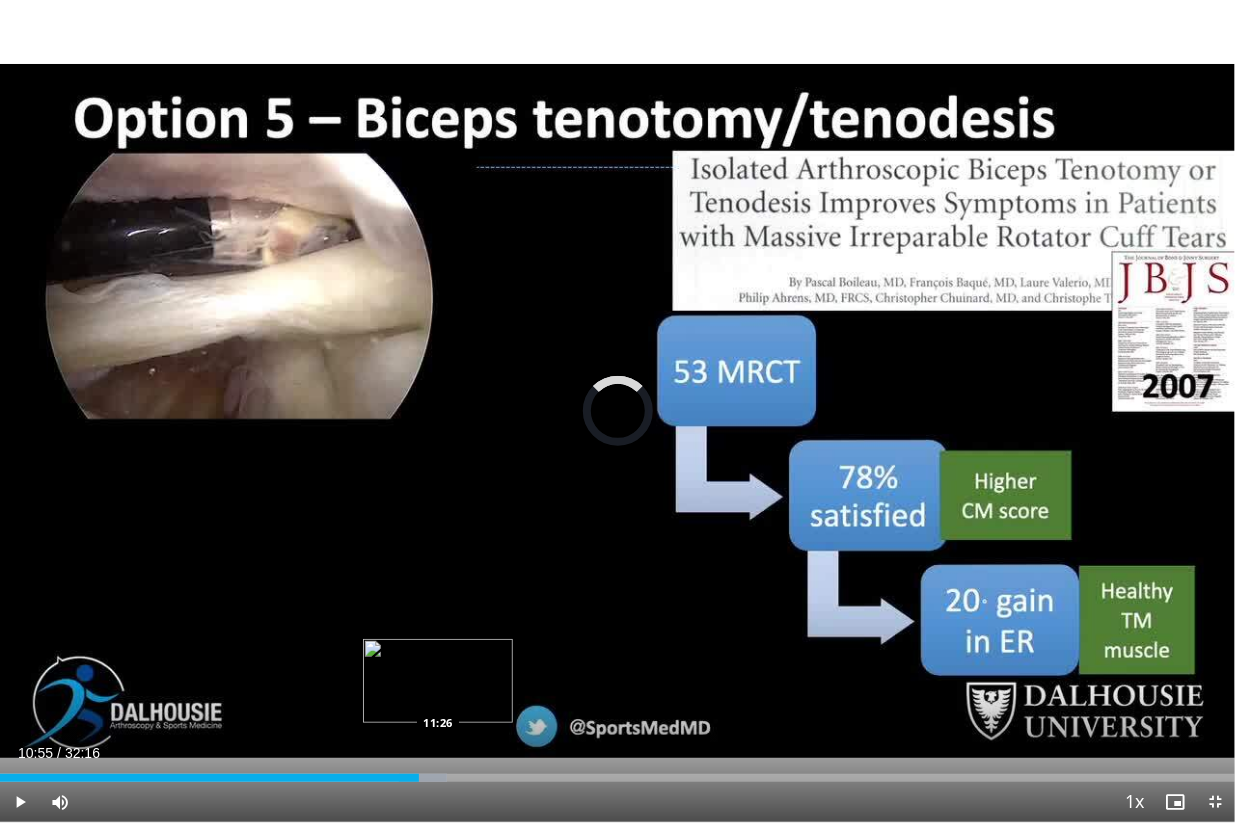 click on "Loaded :  36.16% 10:56 11:26" at bounding box center (617, 778) 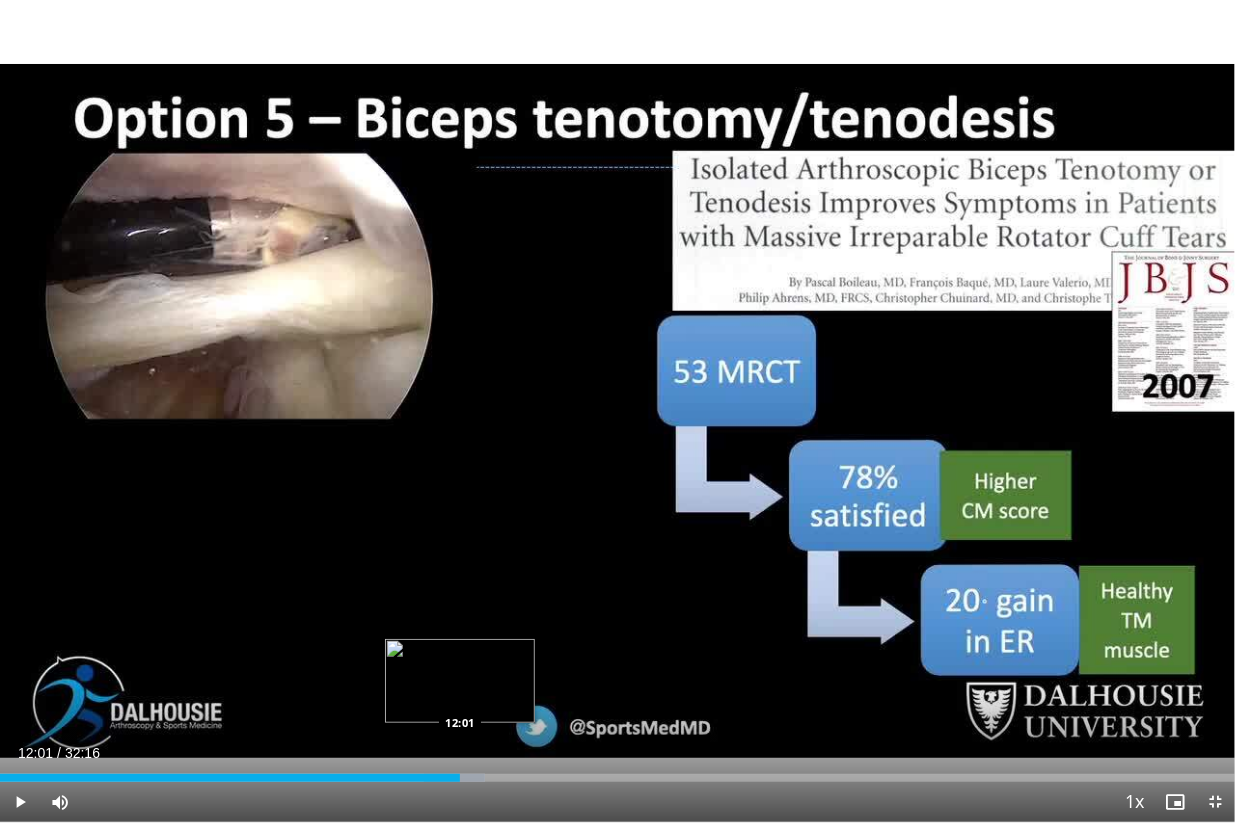 click on "Loaded :  39.25% 12:01 12:01" at bounding box center [617, 778] 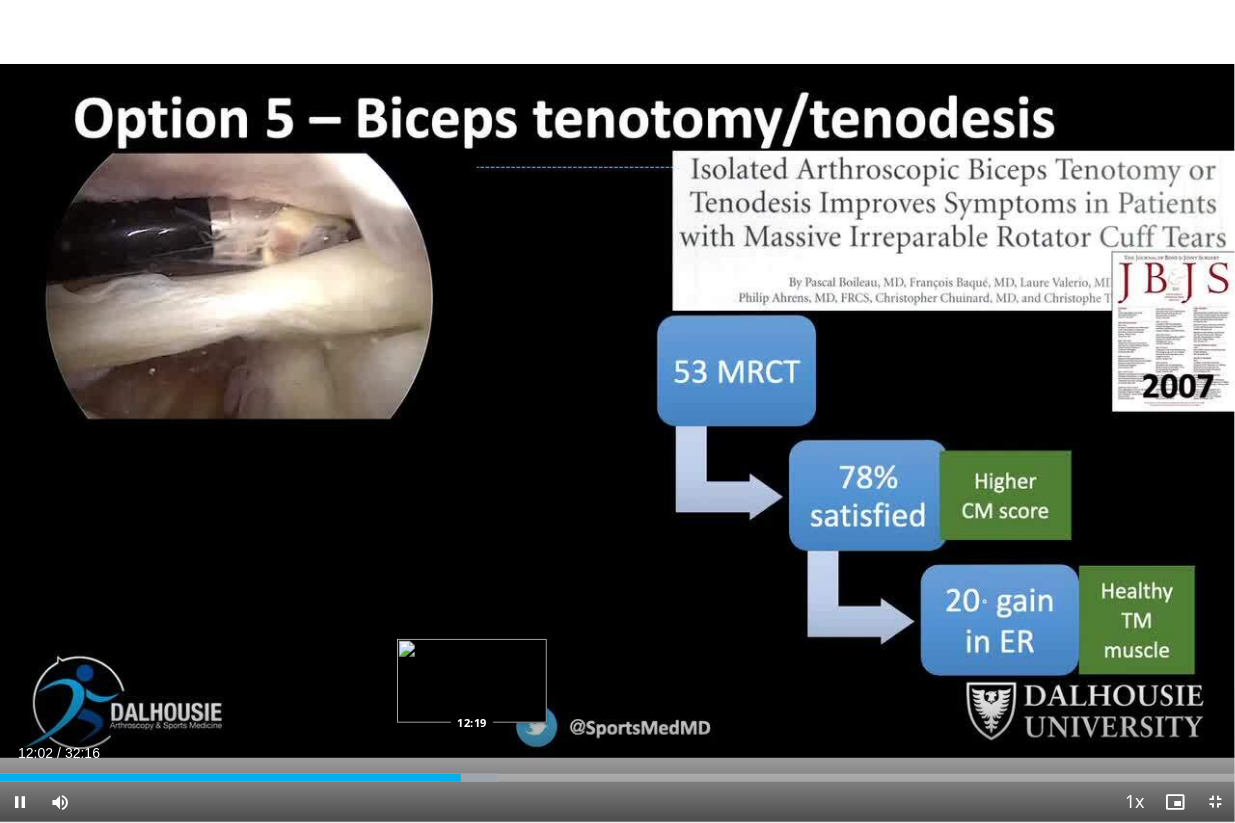 click on "Loaded :  40.29% 12:03 12:19" at bounding box center (617, 778) 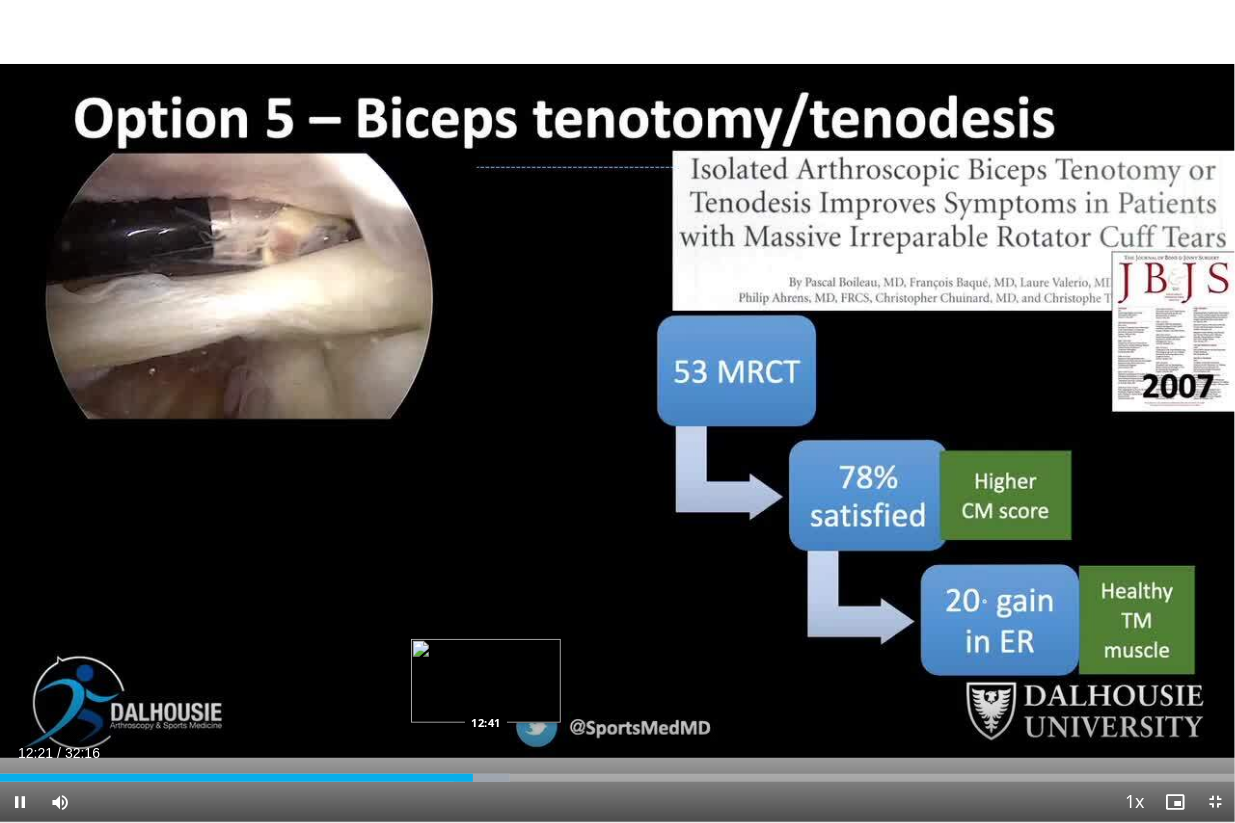 click on "**********" at bounding box center [617, 411] 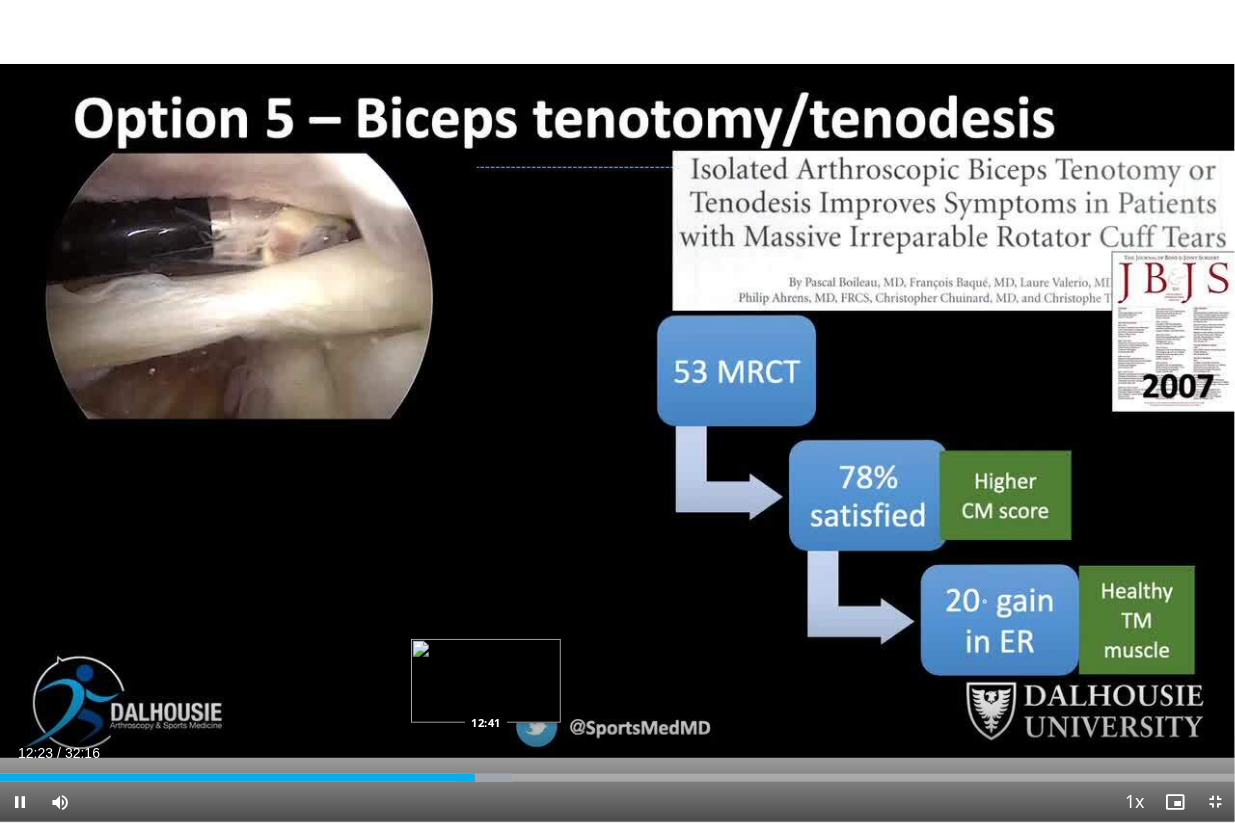 click on "**********" at bounding box center (617, 411) 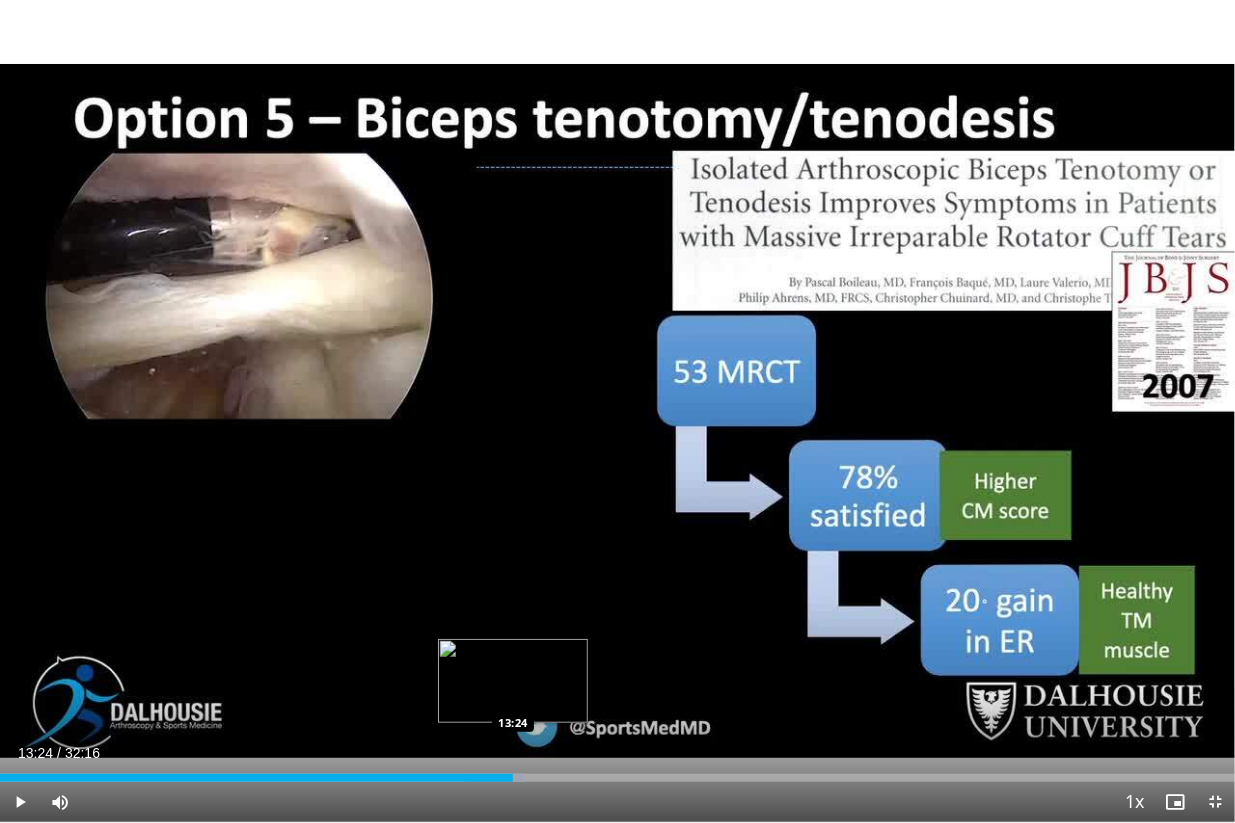 click at bounding box center [495, 778] 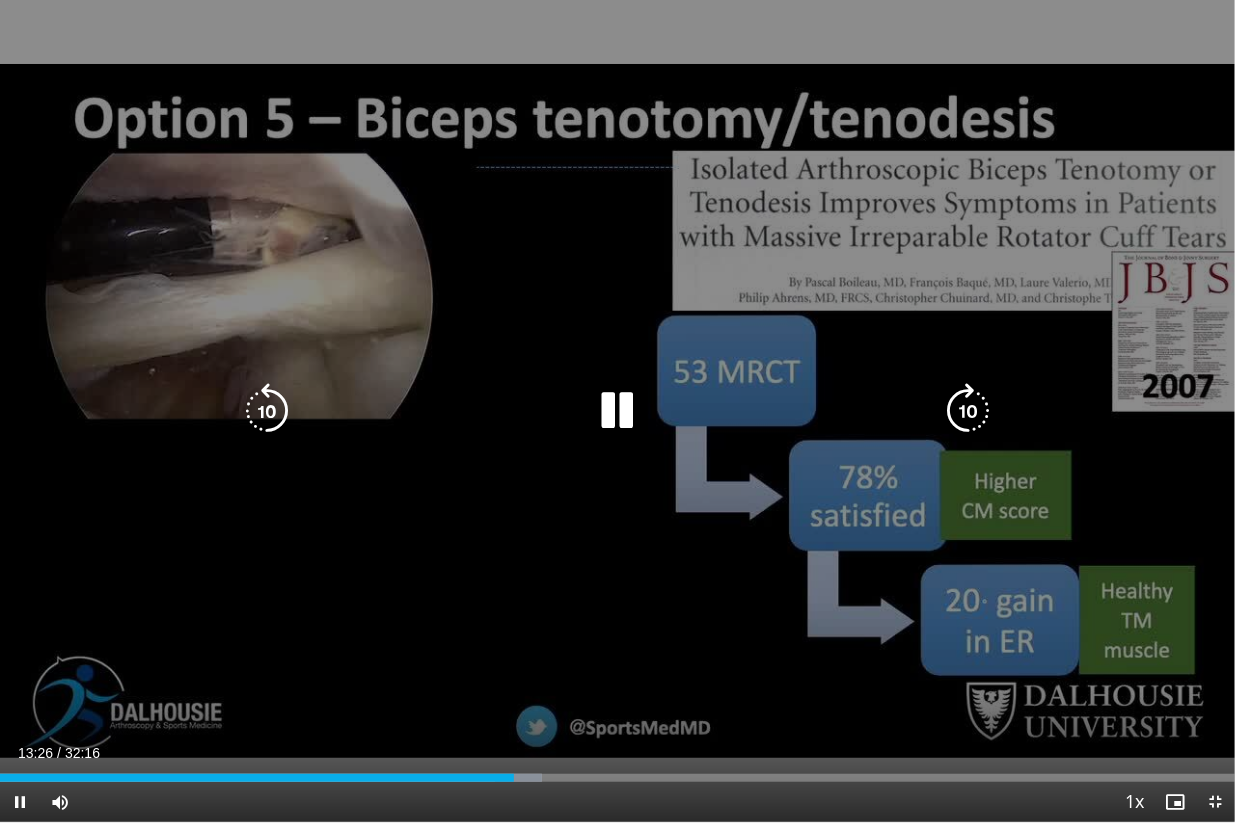click on "10 seconds
Tap to unmute" at bounding box center (617, 411) 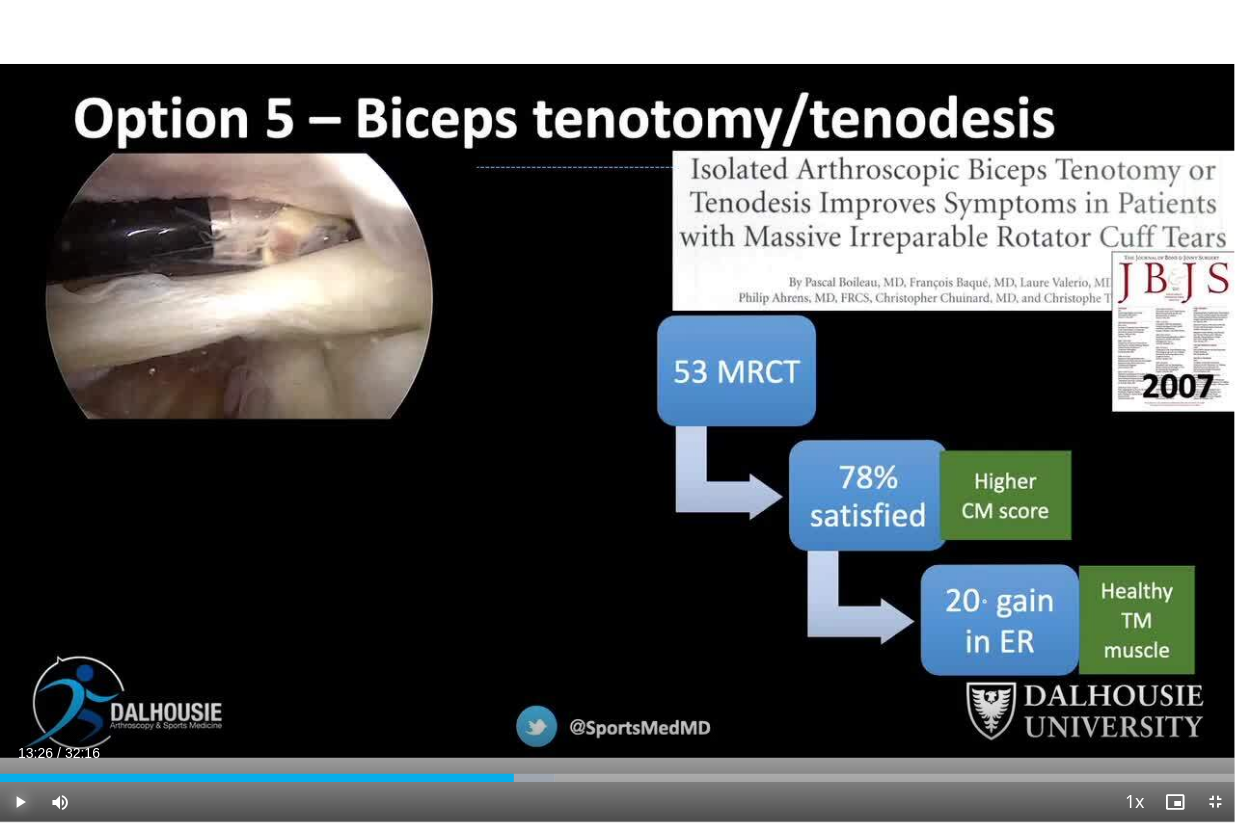 click at bounding box center [20, 802] 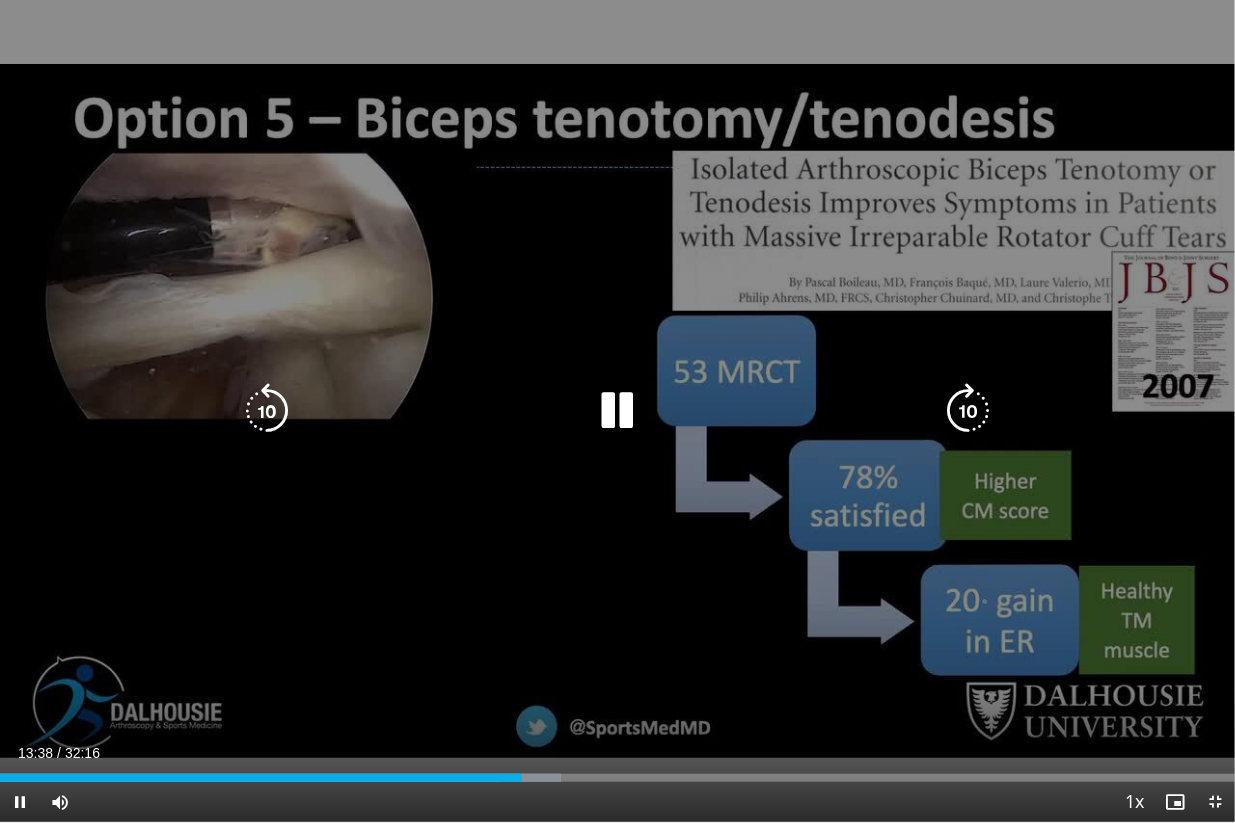 click at bounding box center [617, 411] 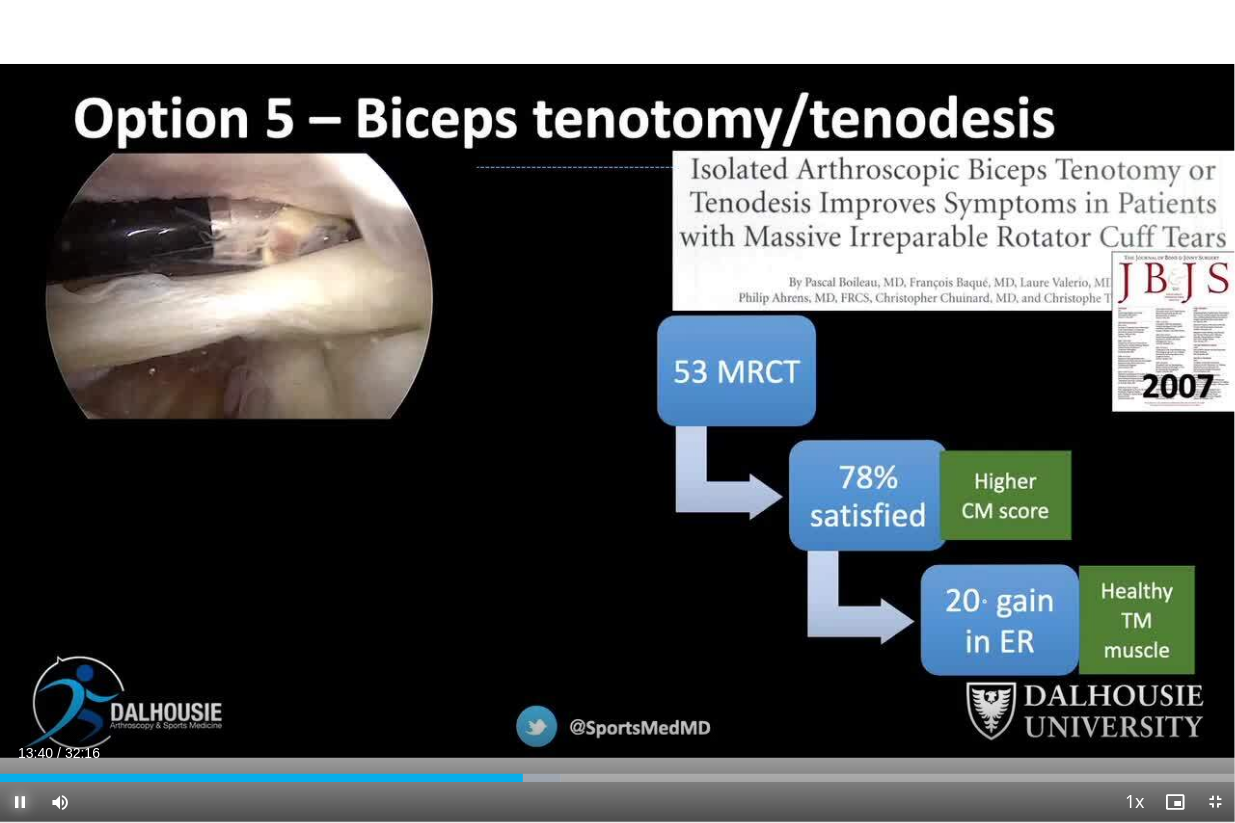 click at bounding box center [20, 802] 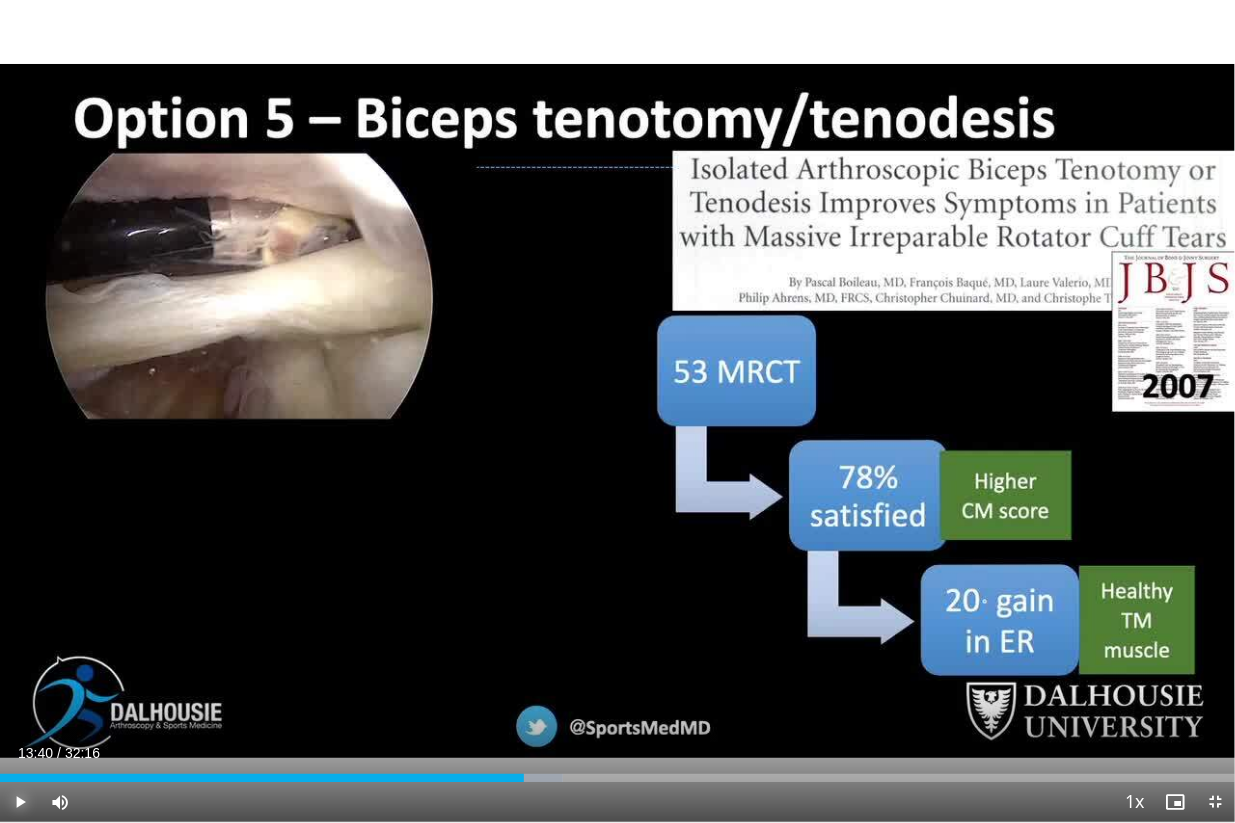 click at bounding box center (20, 802) 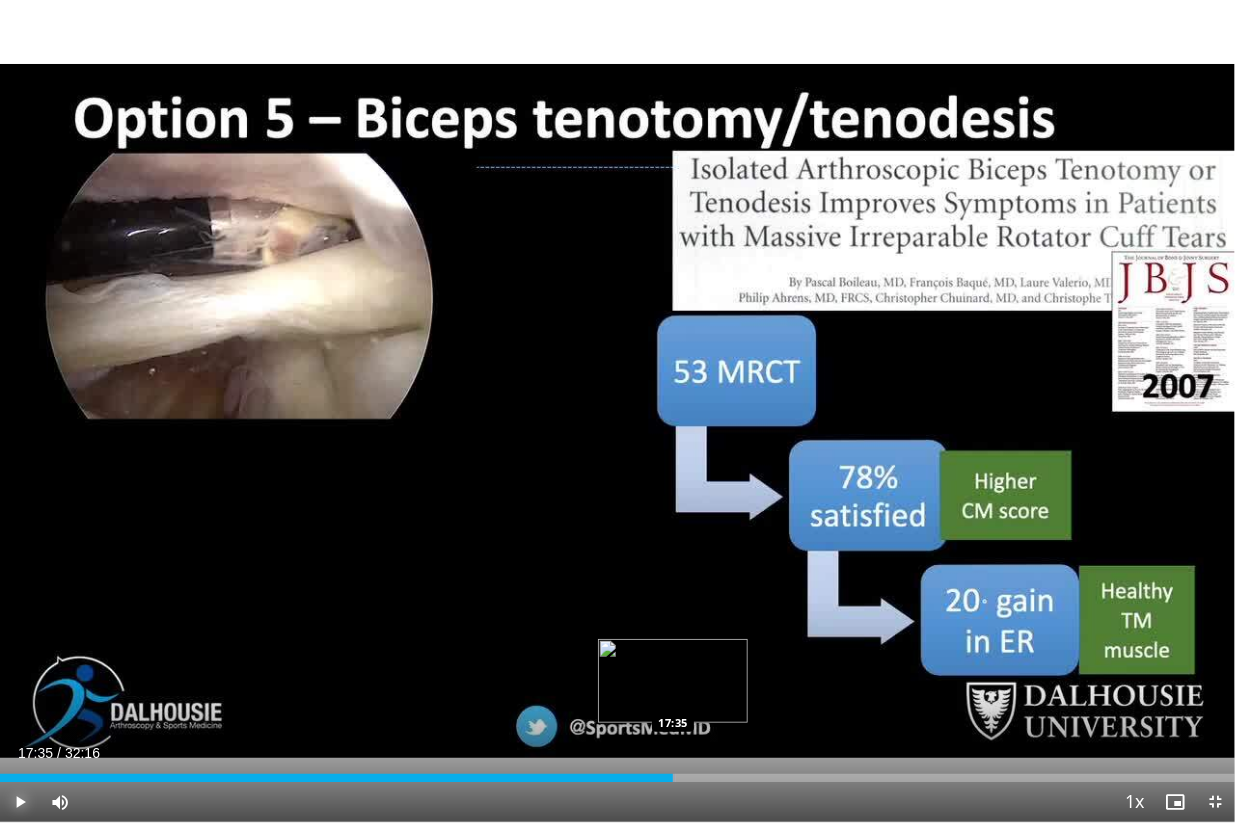 click on "Loaded :  54.75% 16:37 17:35" at bounding box center [617, 778] 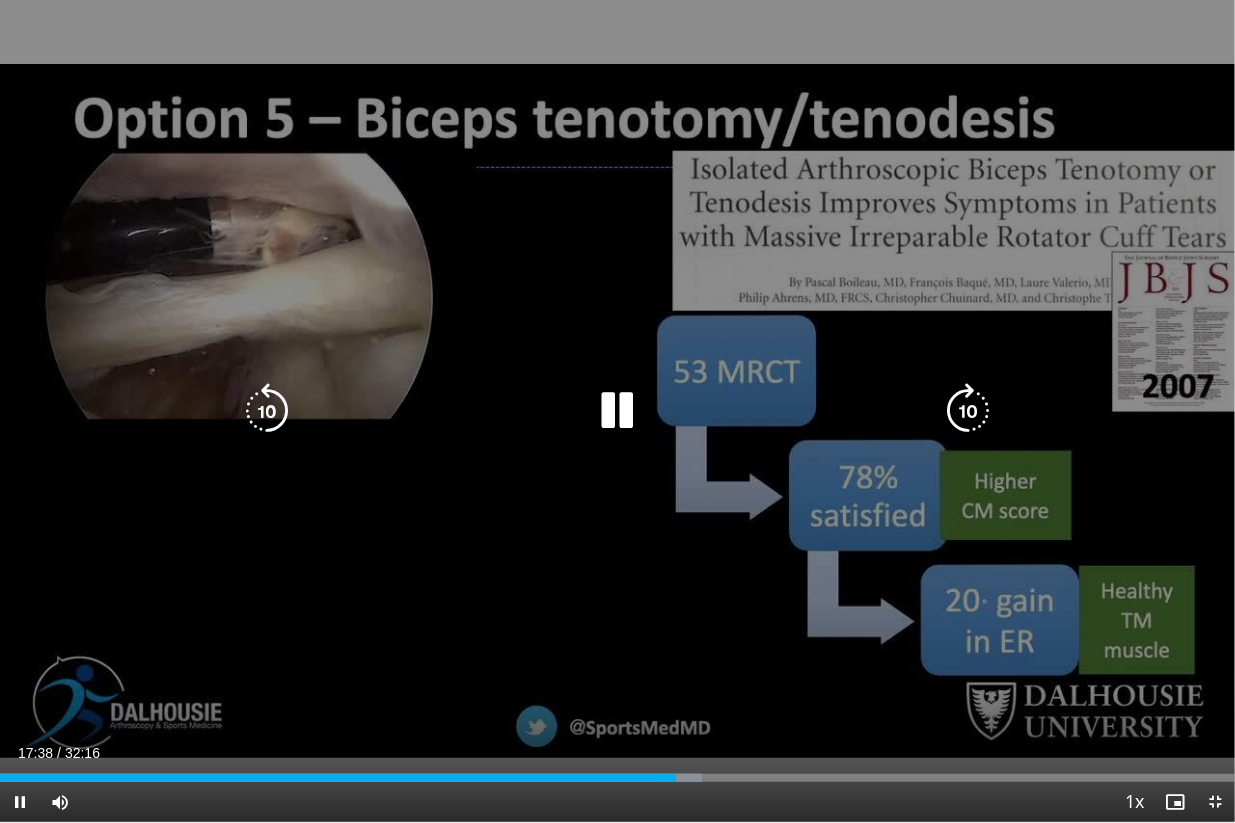 click on "10 seconds
Tap to unmute" at bounding box center [617, 411] 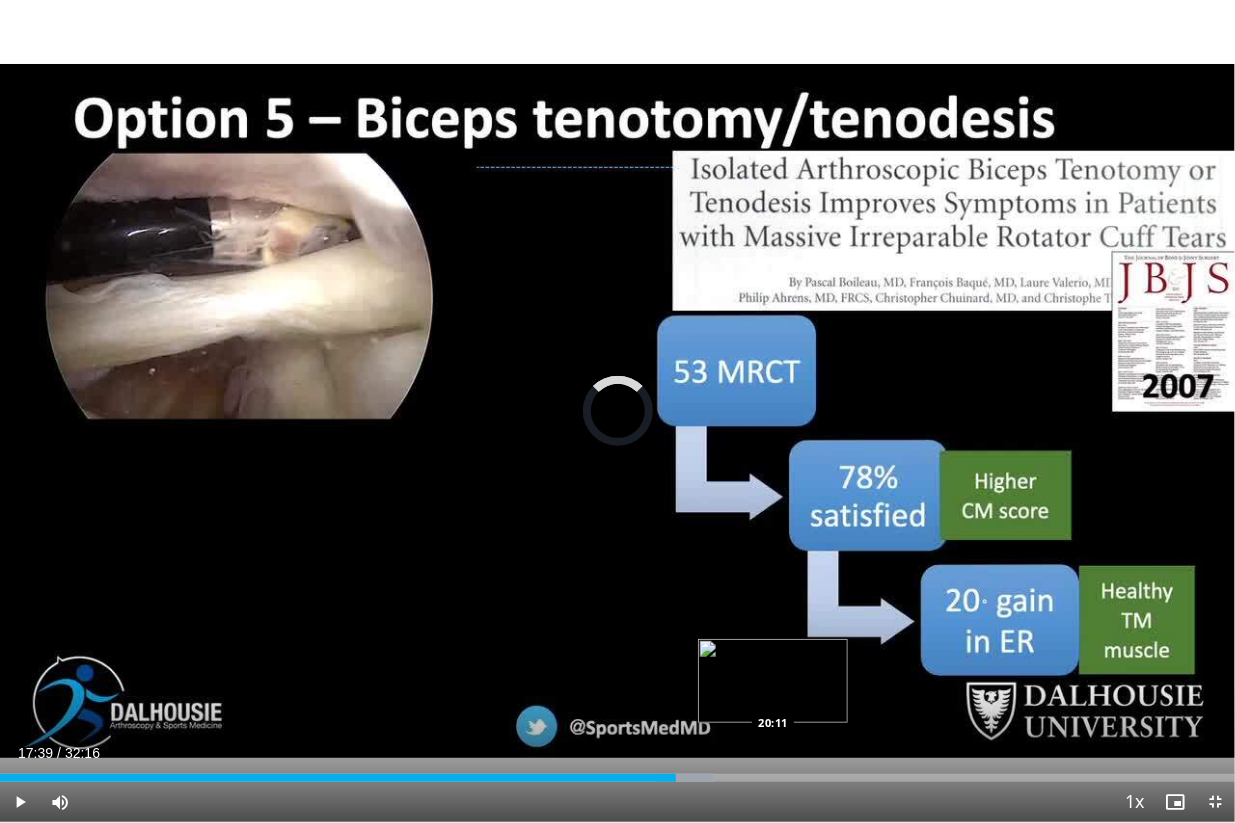 click on "Loaded :  57.85% 17:39 20:11" at bounding box center (617, 772) 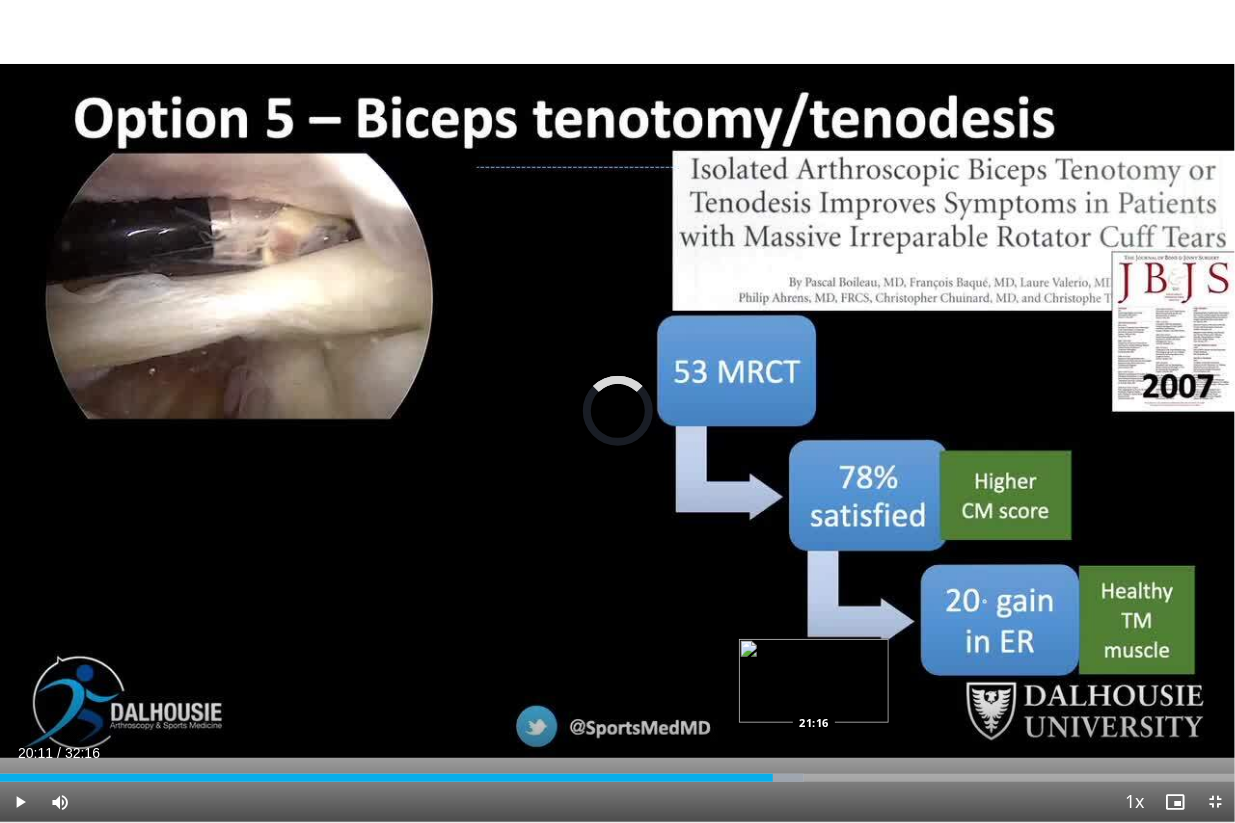 click on "Loaded :  65.07% 20:11 21:16" at bounding box center [617, 772] 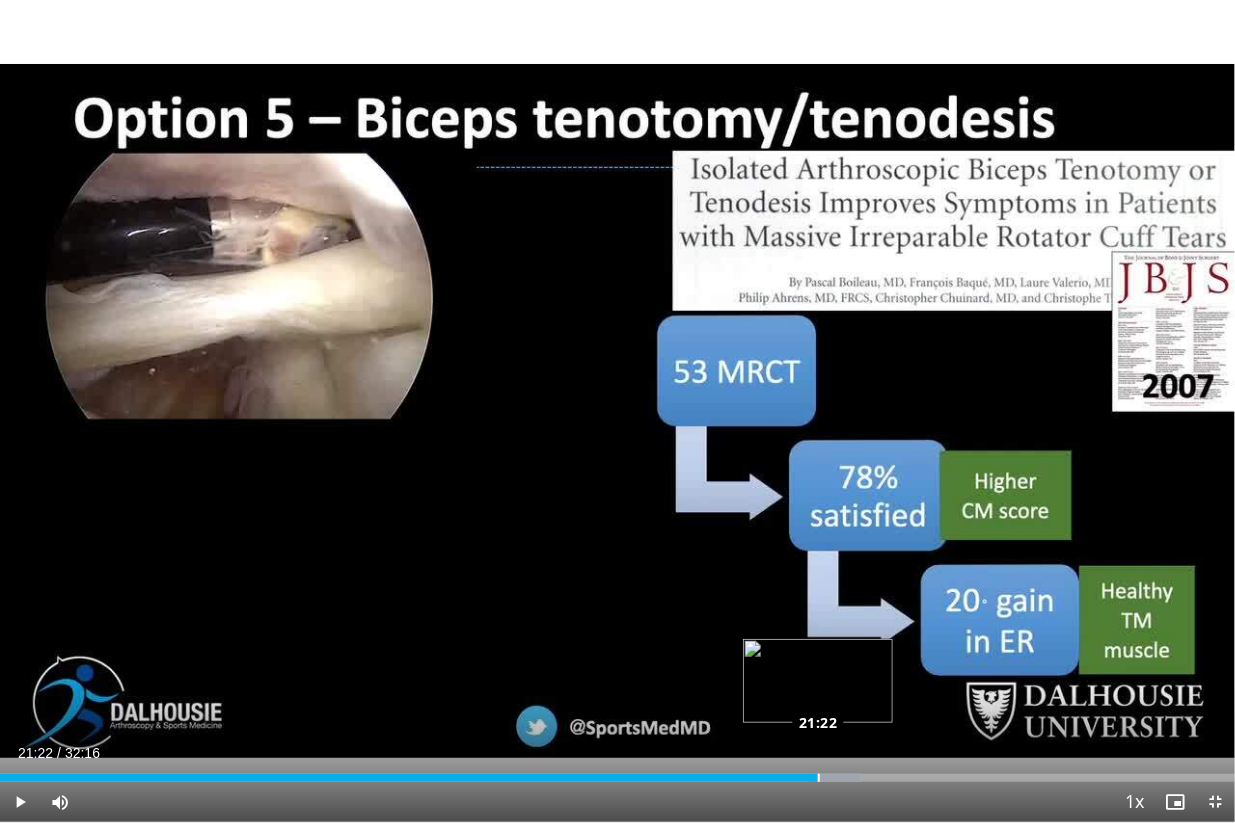 click on "Loaded :  69.68% 21:22 21:22" at bounding box center (617, 772) 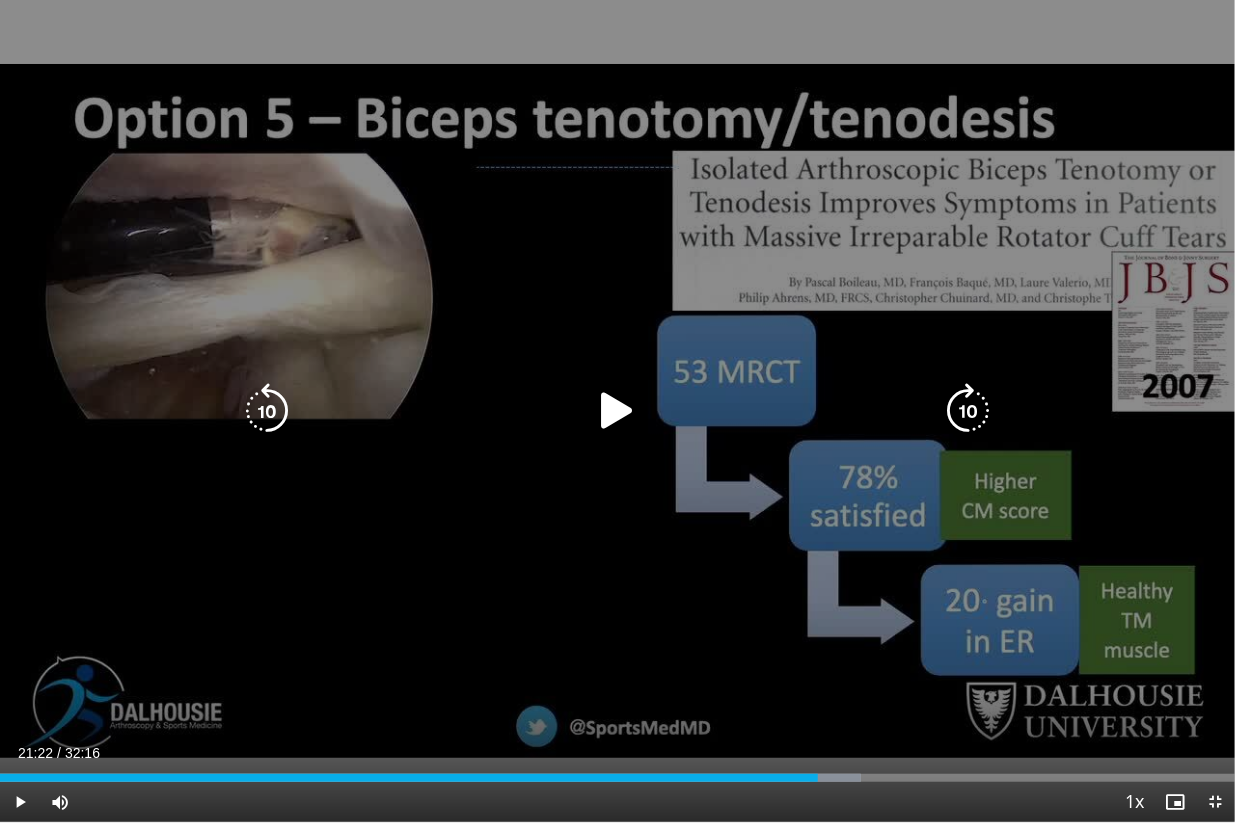 click on "10 seconds
Tap to unmute" at bounding box center [617, 411] 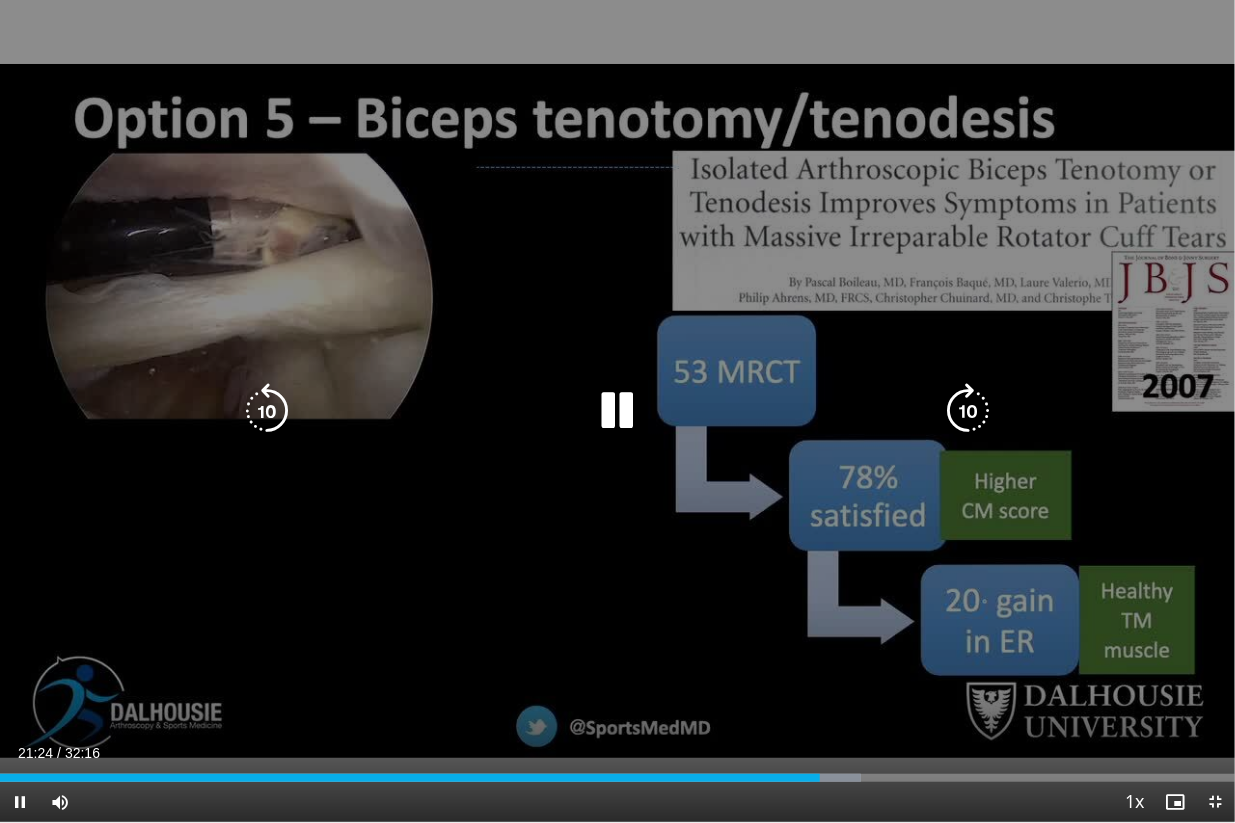 click on "10 seconds
Tap to unmute" at bounding box center (617, 411) 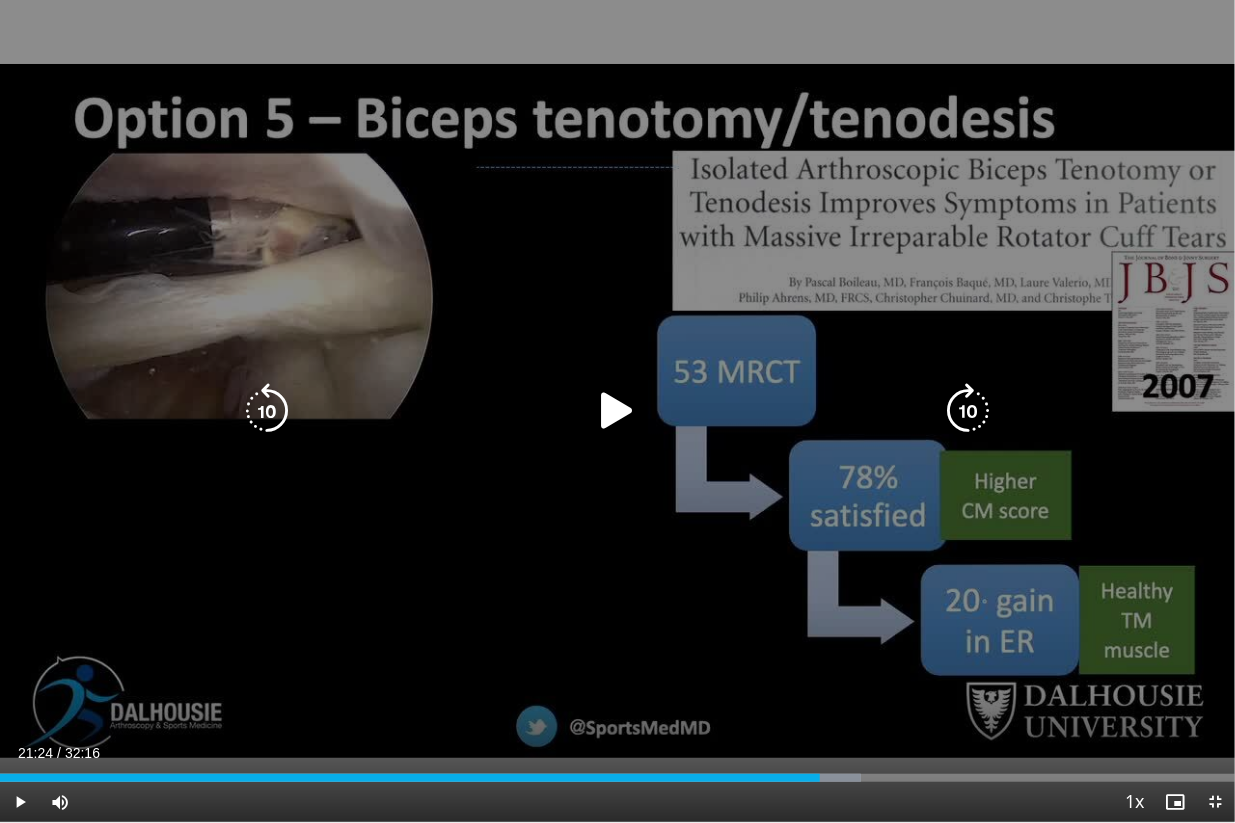 click on "10 seconds
Tap to unmute" at bounding box center [617, 411] 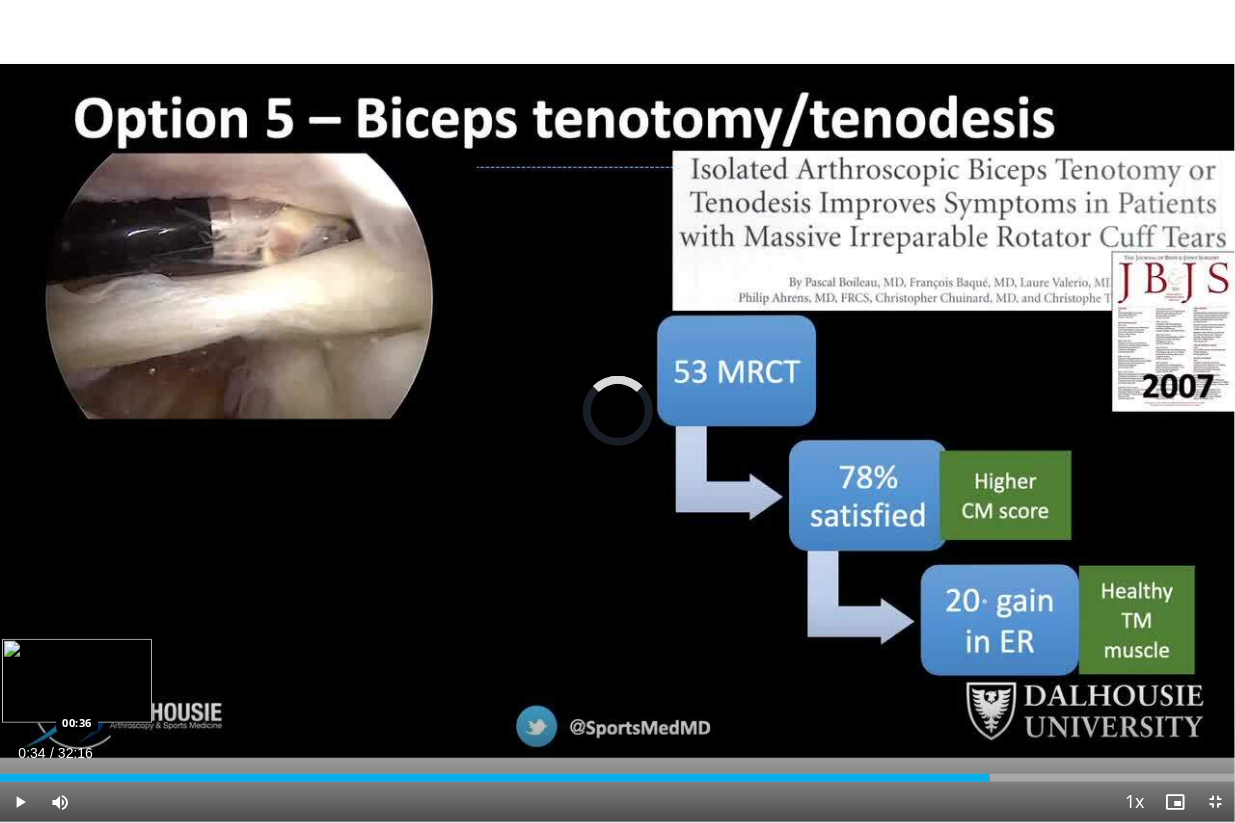 click on "25:52" at bounding box center [495, 778] 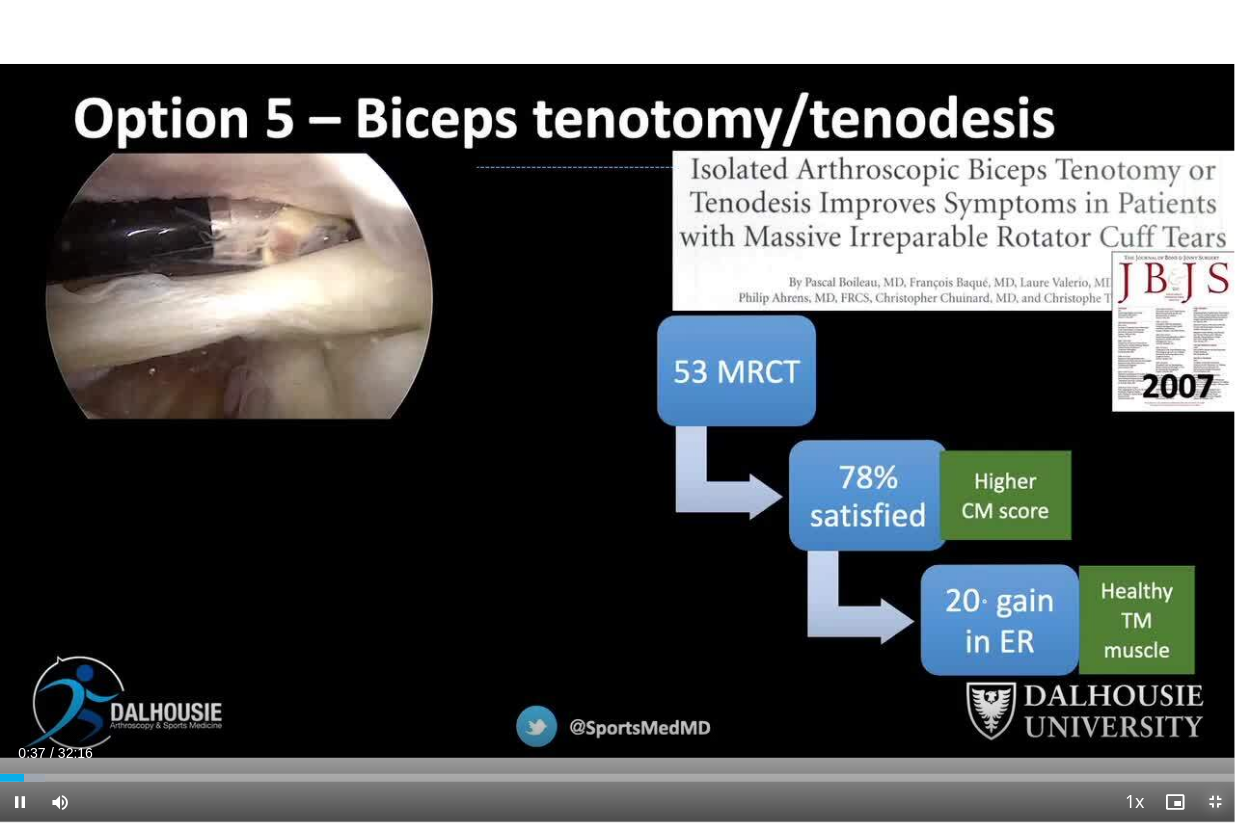 click at bounding box center [1215, 802] 